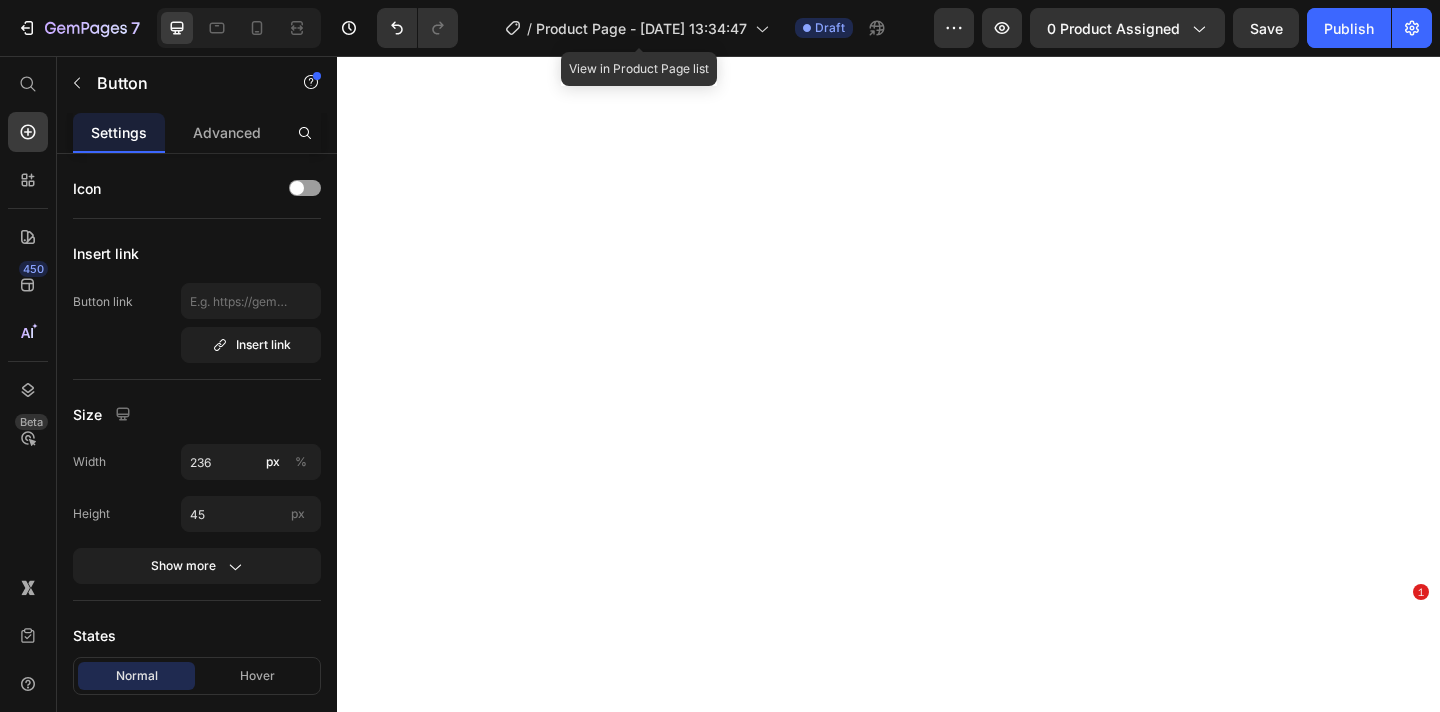 scroll, scrollTop: 0, scrollLeft: 0, axis: both 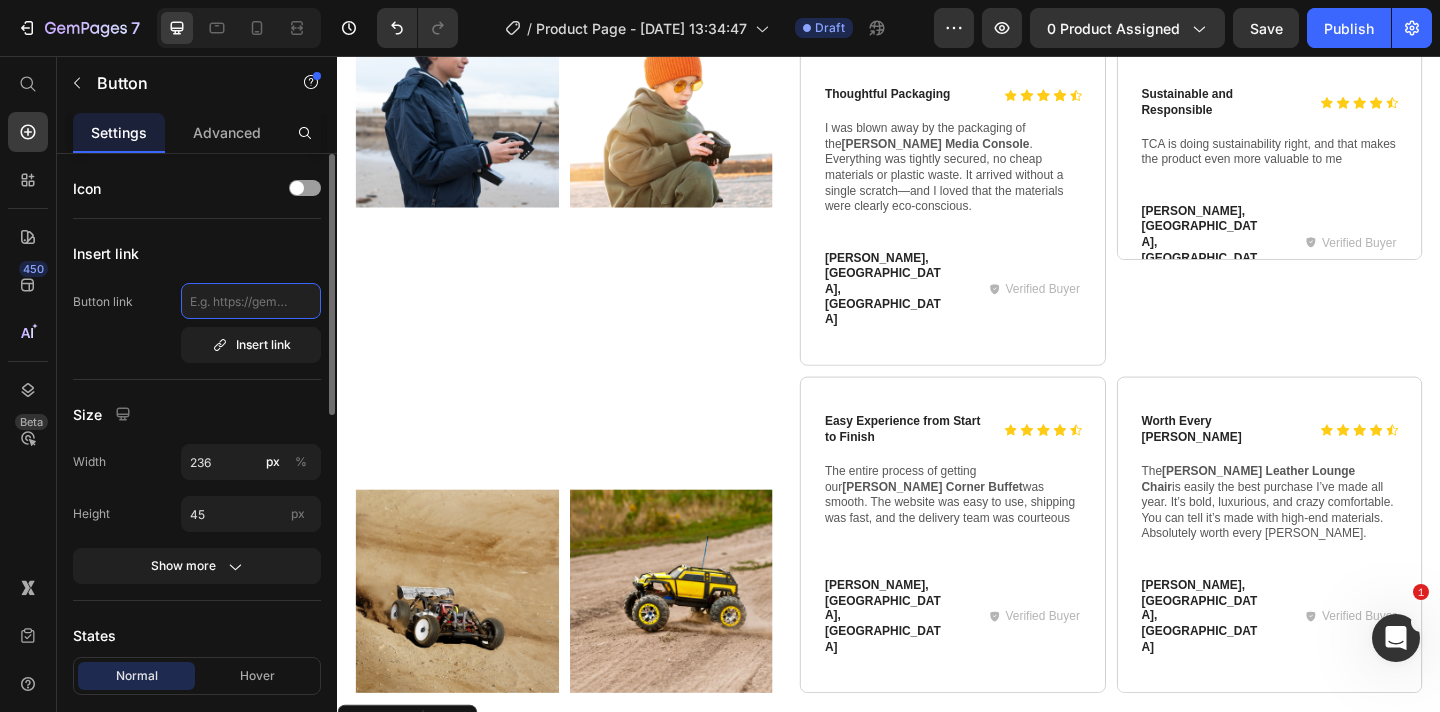 paste on "[URL][DOMAIN_NAME]" 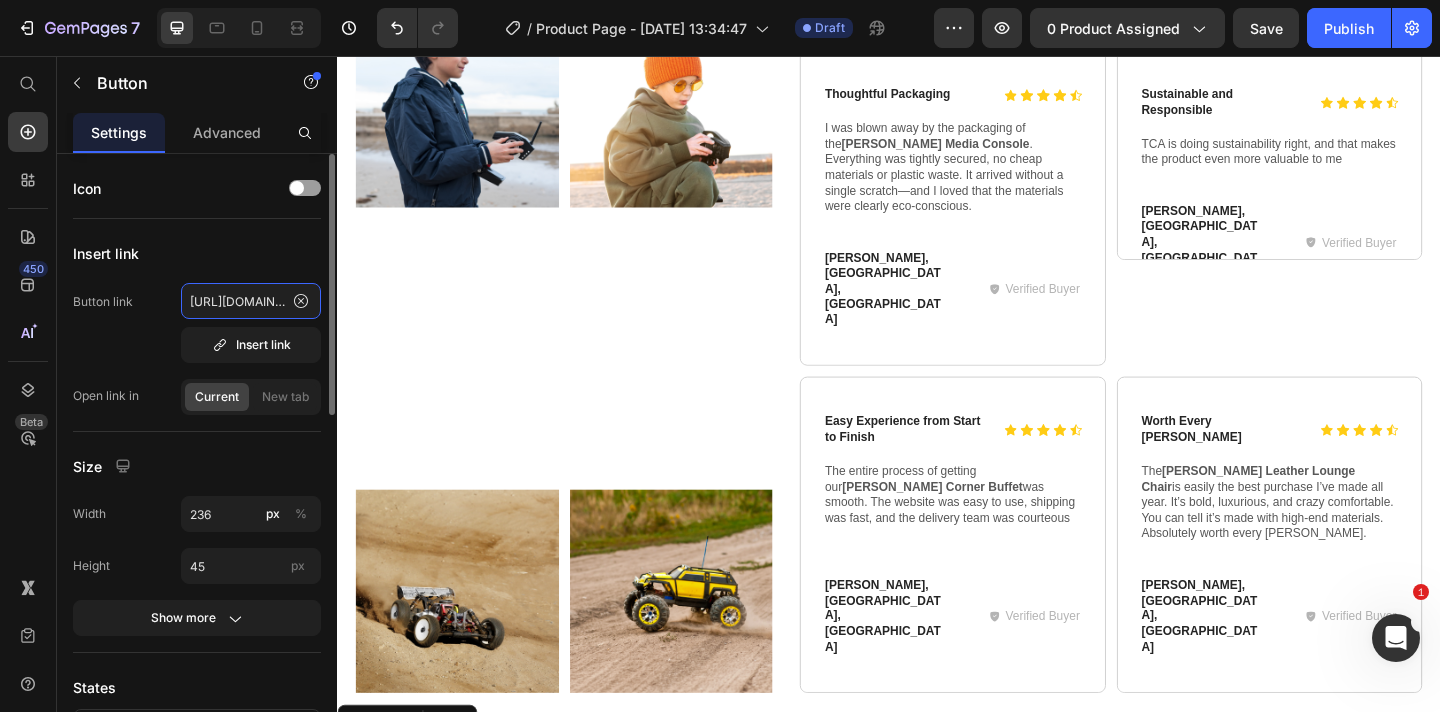 scroll, scrollTop: 0, scrollLeft: 167, axis: horizontal 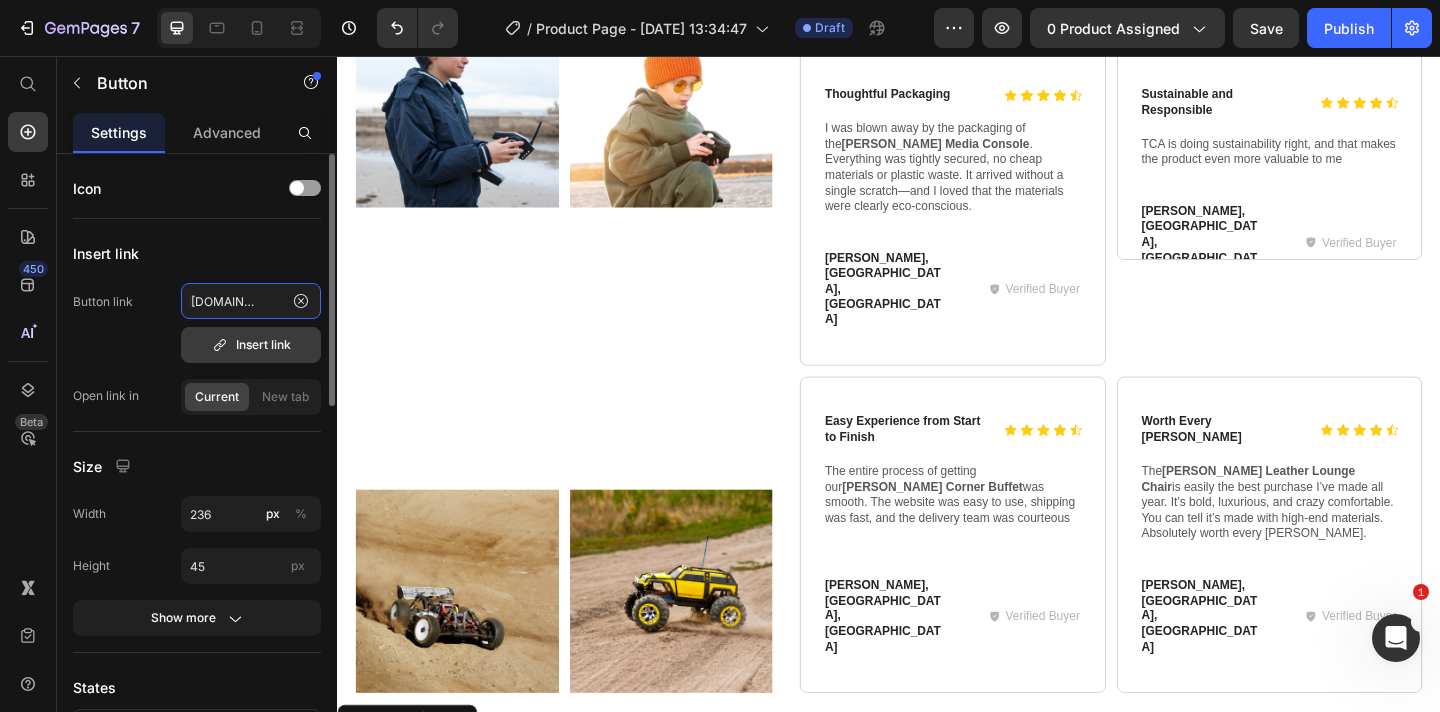 type on "[URL][DOMAIN_NAME]" 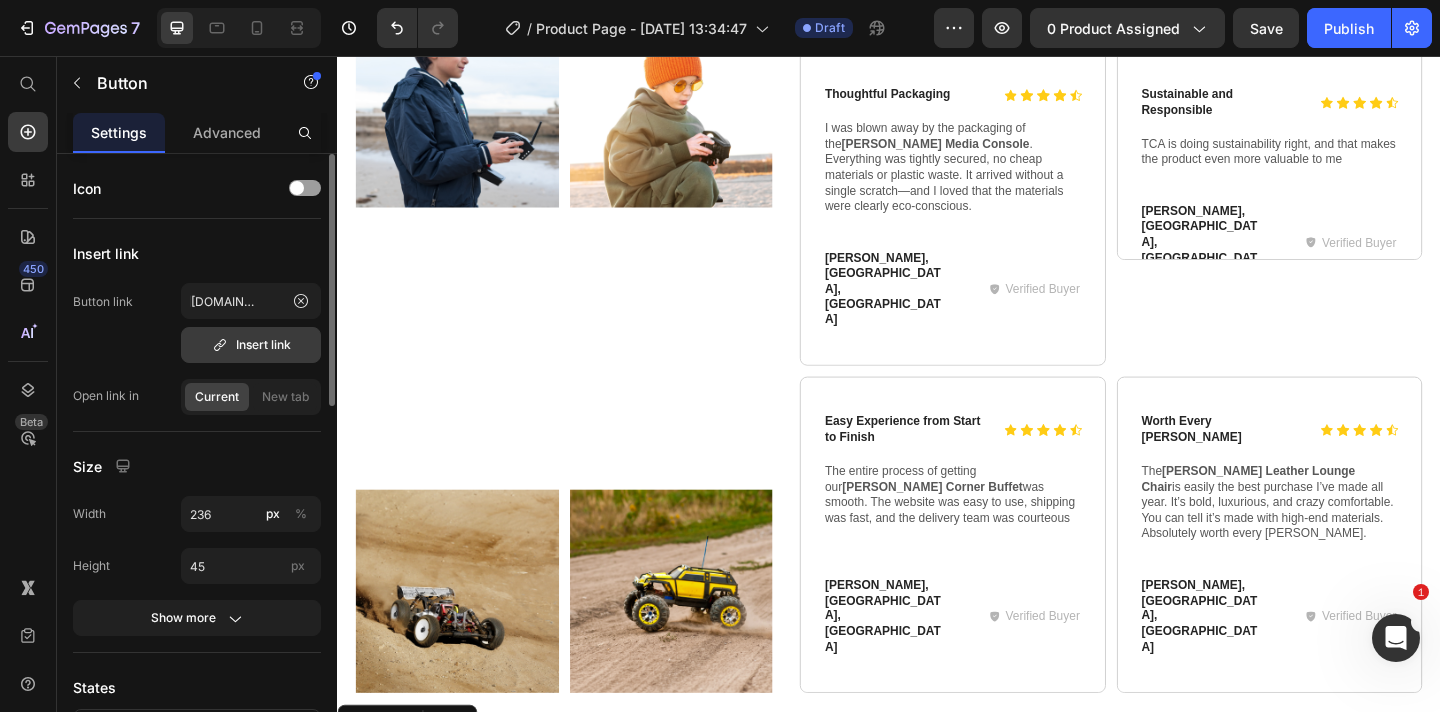 click on "Insert link" at bounding box center (251, 345) 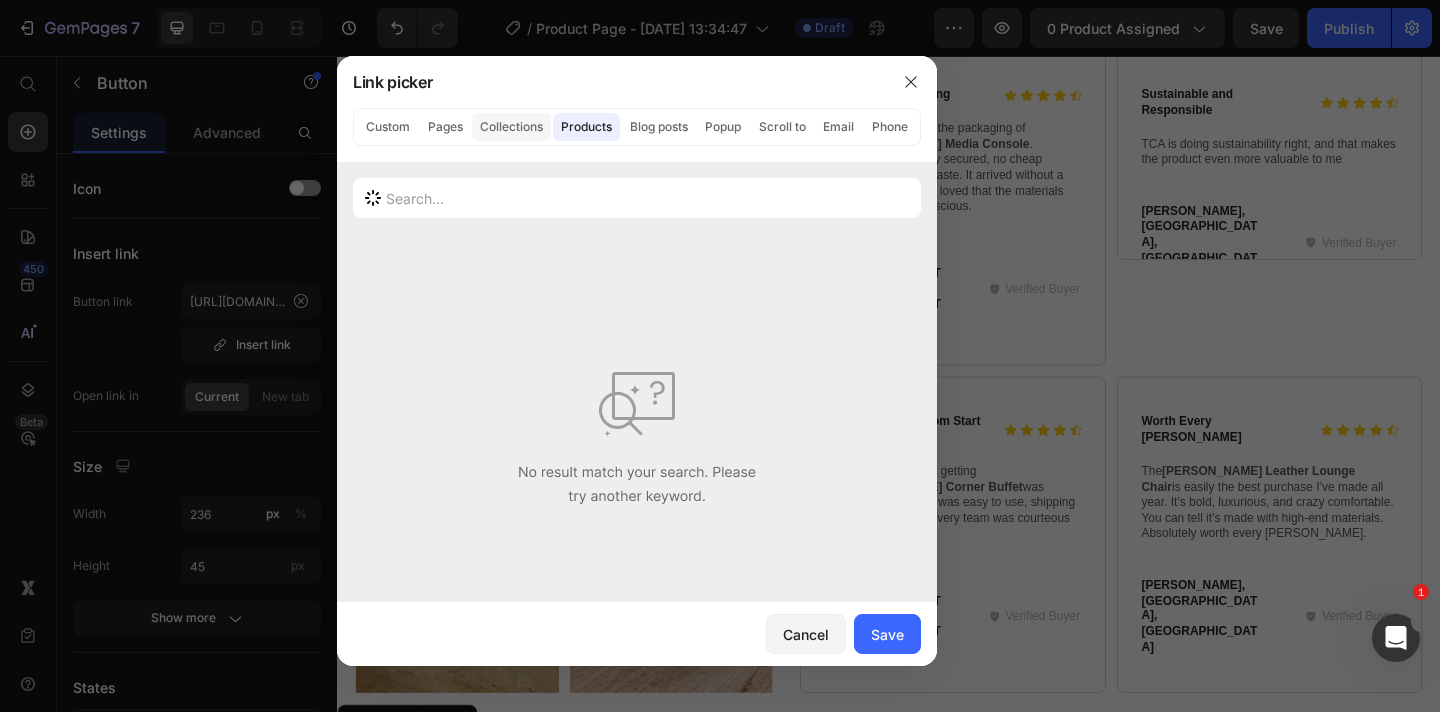 click on "Collections" 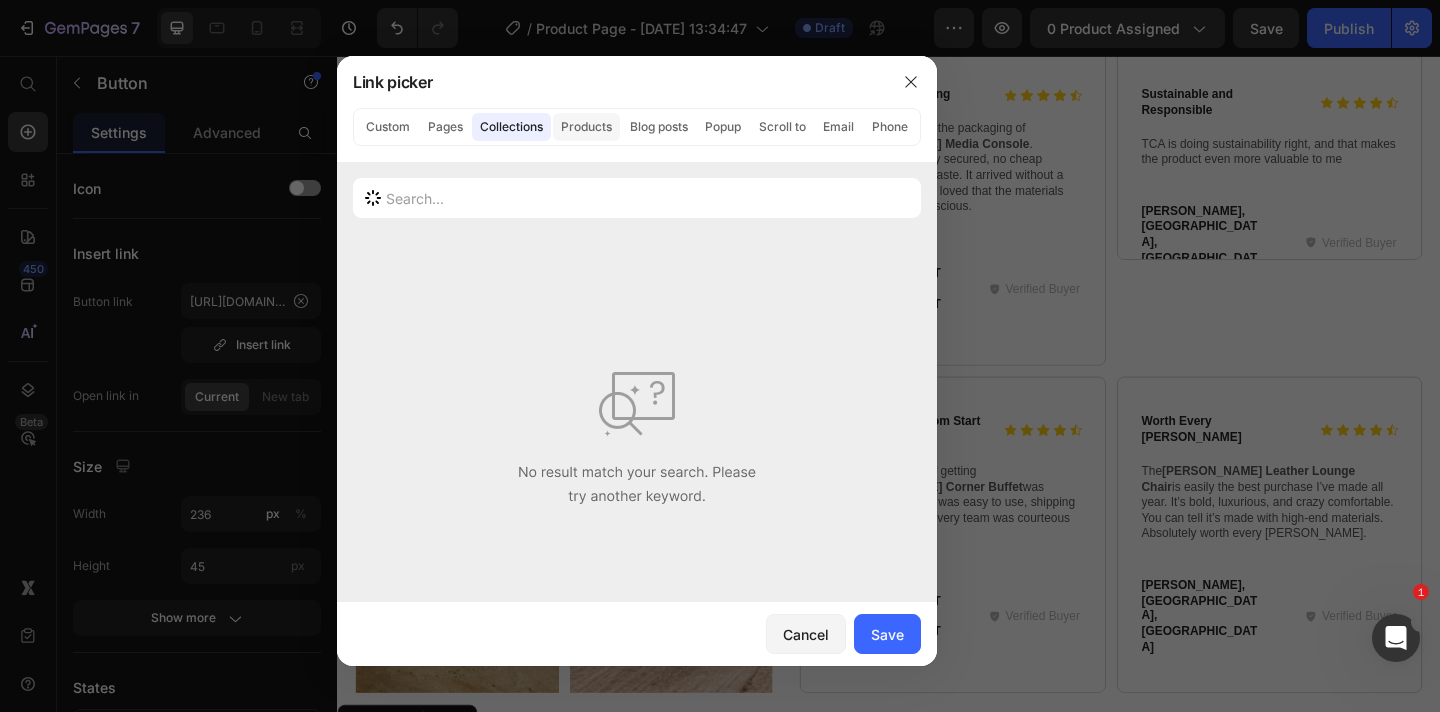 click on "Products" 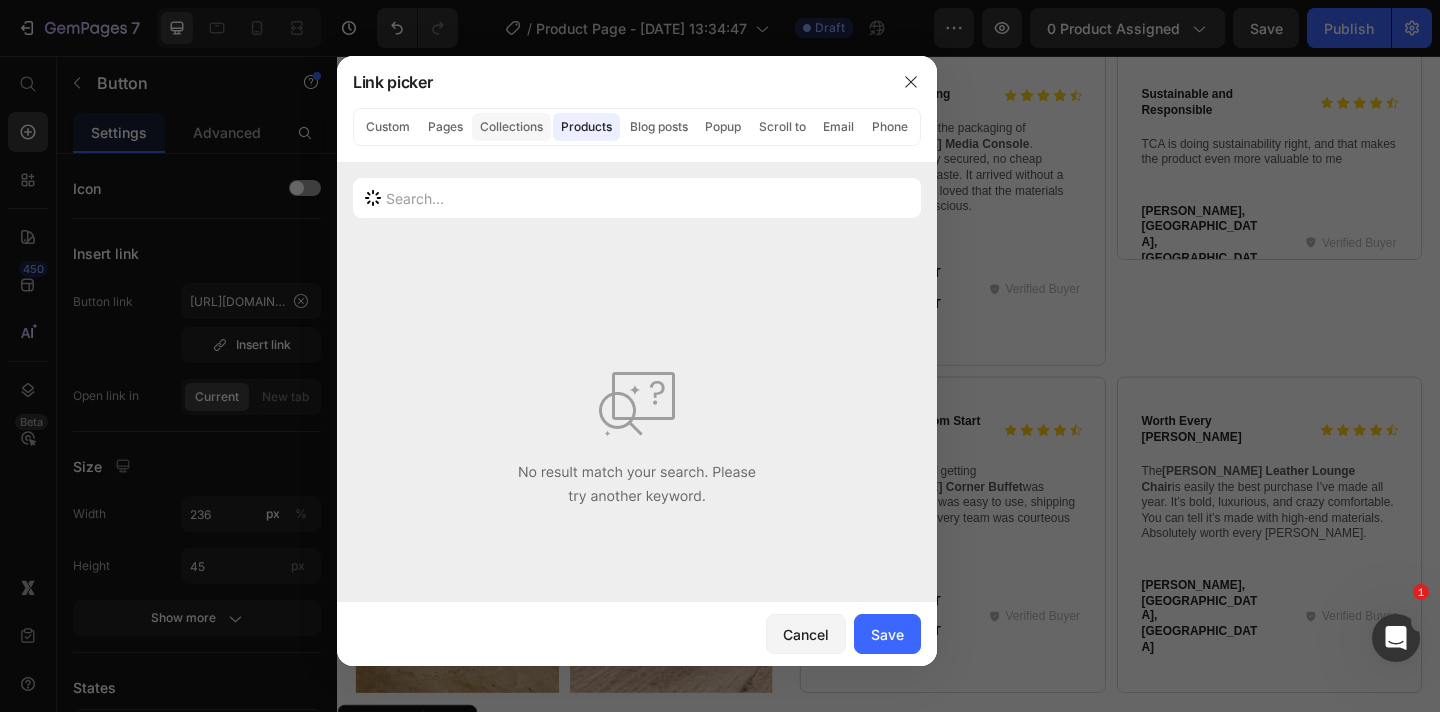 click on "Collections" 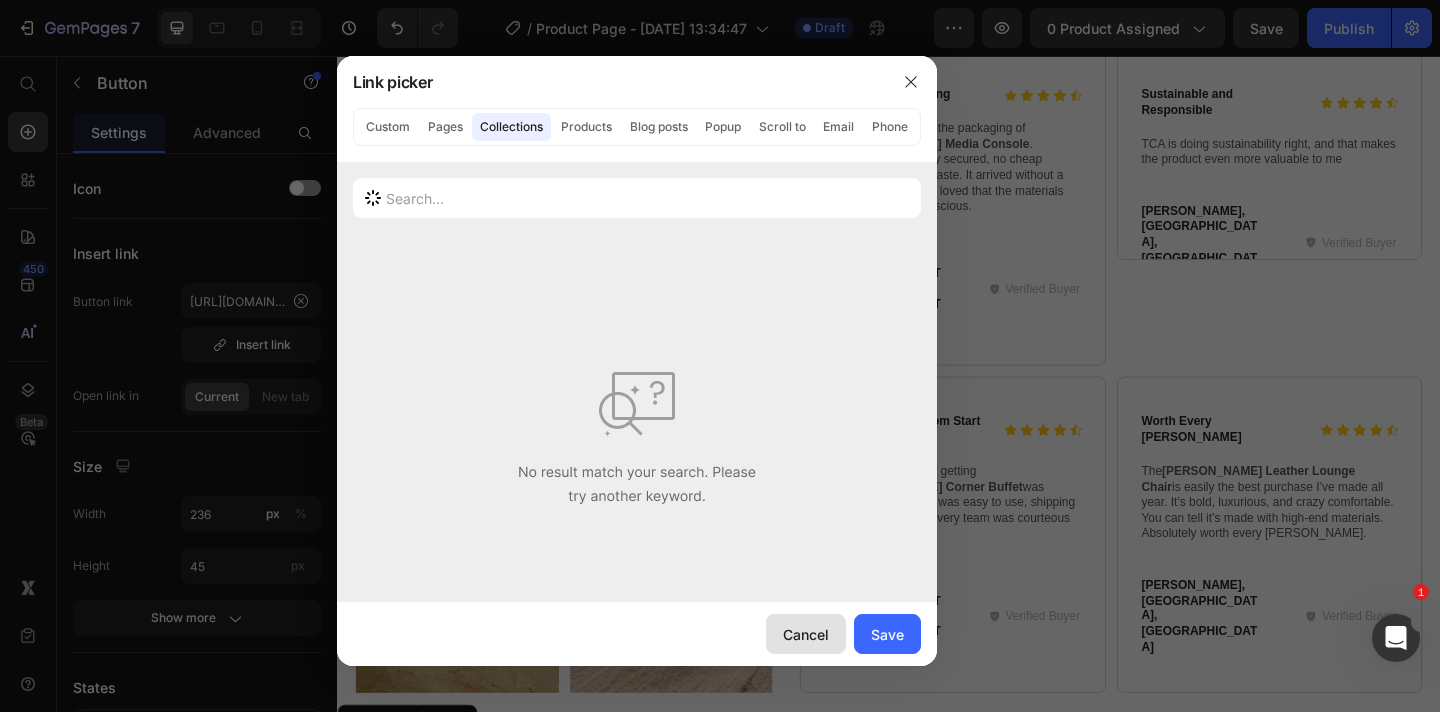 click on "Cancel" at bounding box center (806, 634) 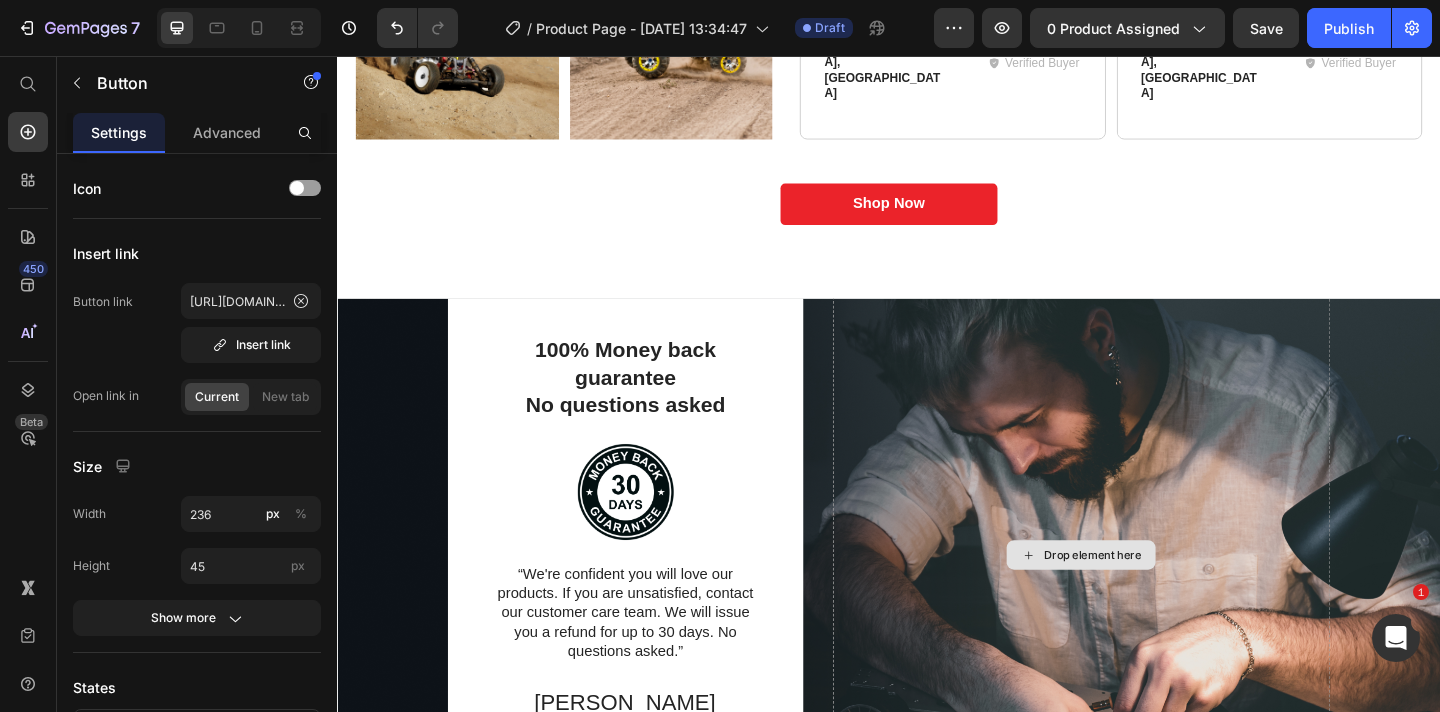 scroll, scrollTop: 2438, scrollLeft: 0, axis: vertical 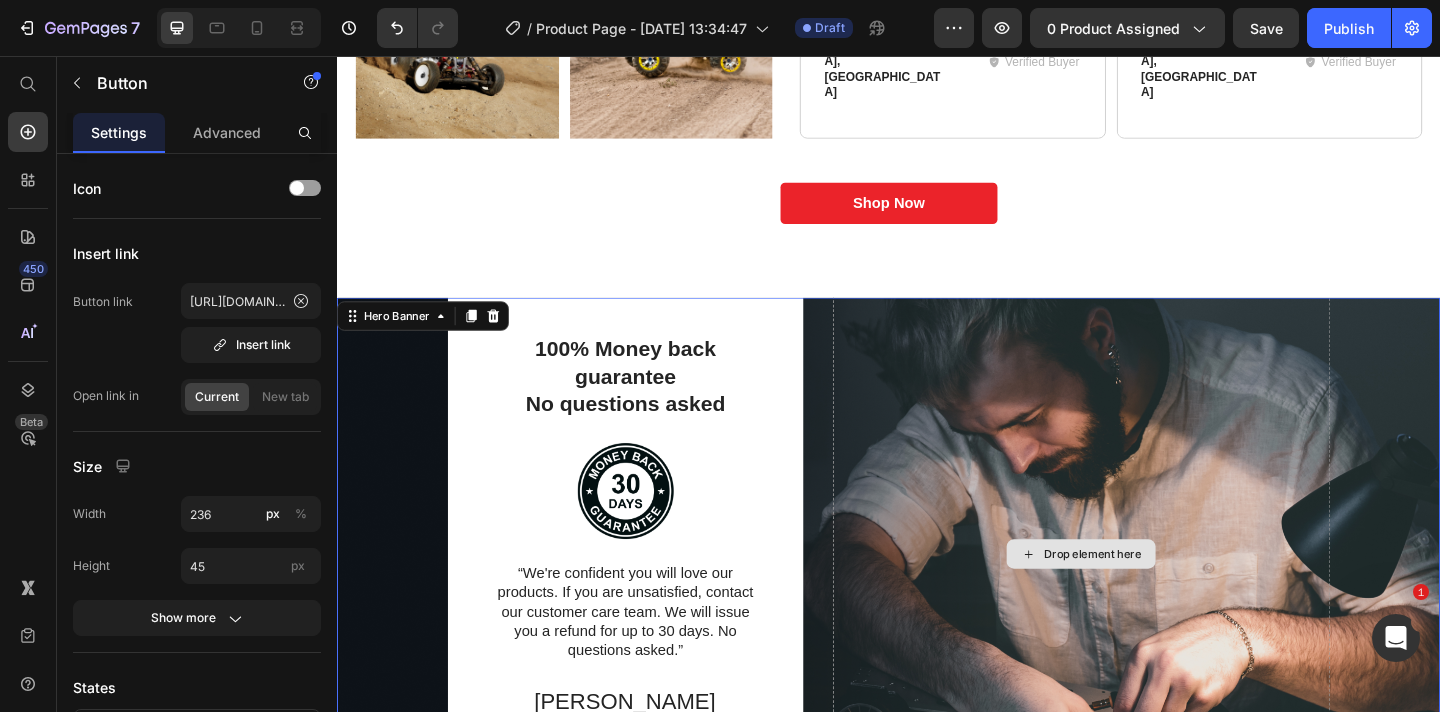 click on "Drop element here" at bounding box center [1146, 598] 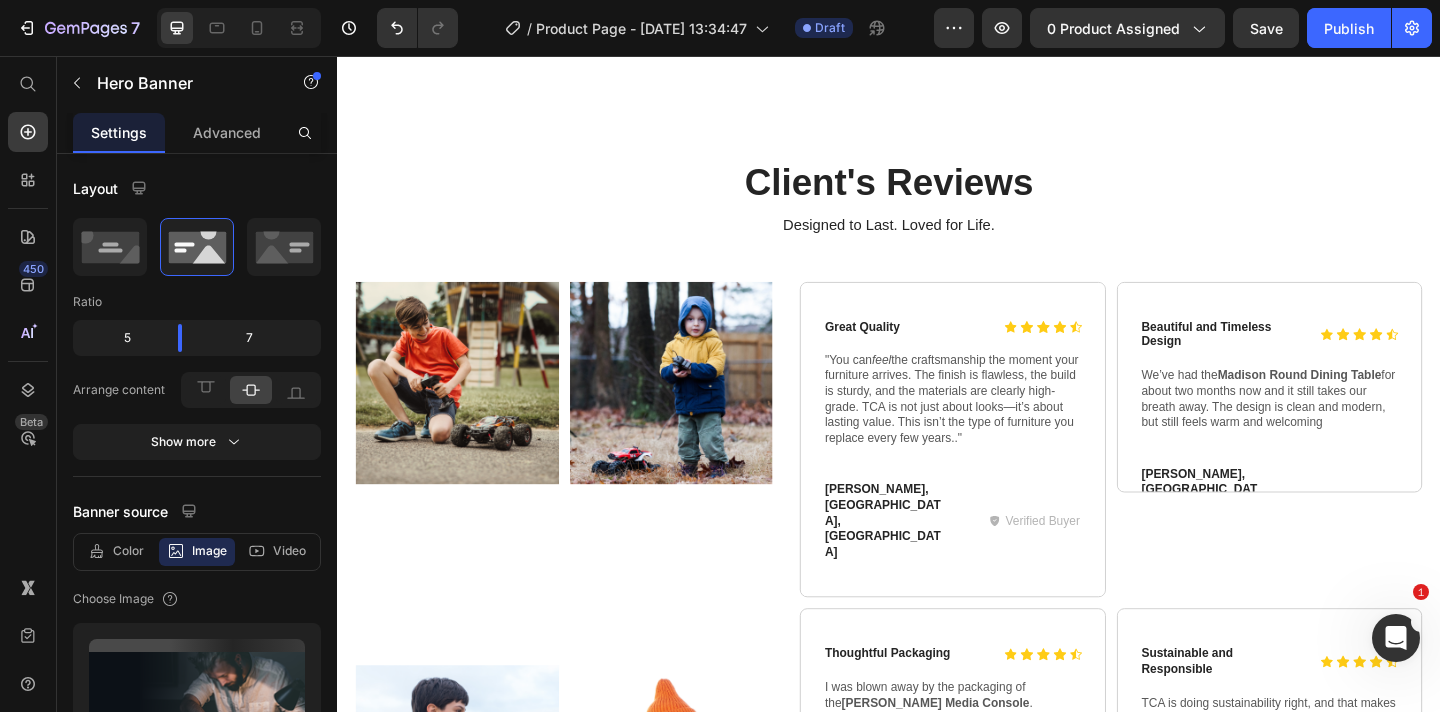 scroll, scrollTop: 1891, scrollLeft: 0, axis: vertical 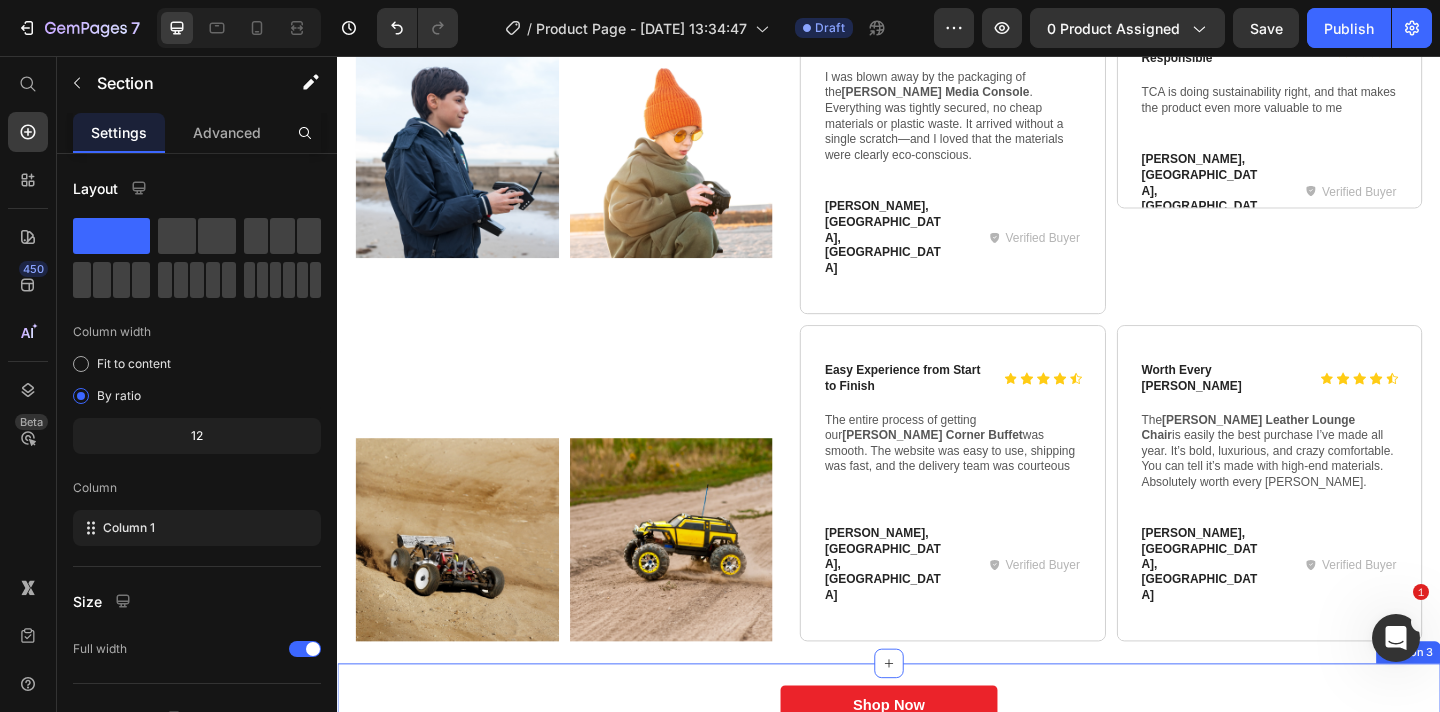 click on "Icon Icon Icon Icon
Icon Icon List Outstanding Performance Text Block Row "This car has outstanding performance! I love how smoothly and quickly it moves on all types of terrain." Text Block - [PERSON_NAME] D Text Block
Verified Buyer Item List Row Row
Icon Icon Icon Icon
Icon Icon List Impressive Precision Text Block Row "The precision in control of this car is truly impressive. I can easily maneuver it through obstacles and perform challenging stunts." Text Block - [PERSON_NAME] Text Block
Verified Buyer Item List Row Row
Icon Icon Icon Icon
Icon Icon List Attractive Design Text Block Row "The design of the car is very attractive, and the build quality is excellent. I feel like I own a real racing car." Text Block - [PERSON_NAME] R  Text Block
Verified Buyer Item List Row Row
Icon Icon Icon Icon" at bounding box center (937, 791) 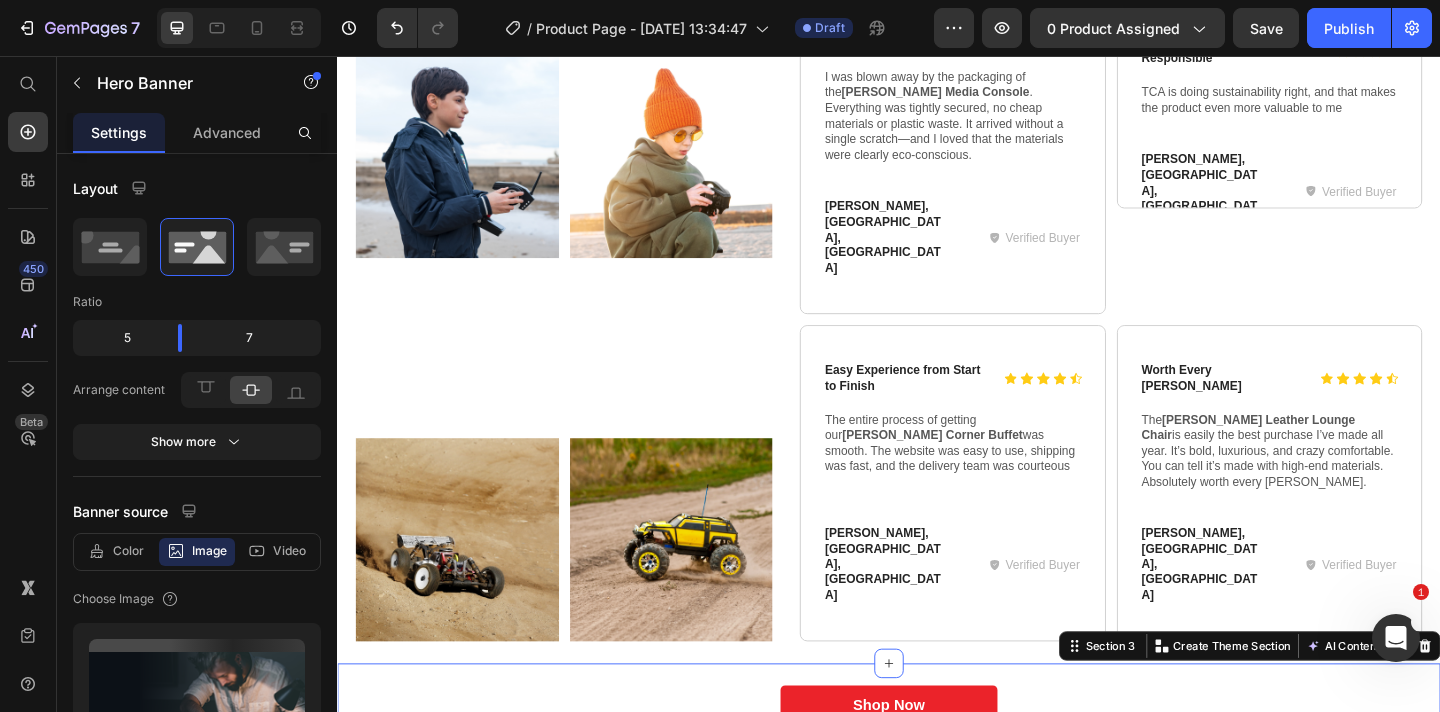 click on "Drop element here" at bounding box center [1146, 1145] 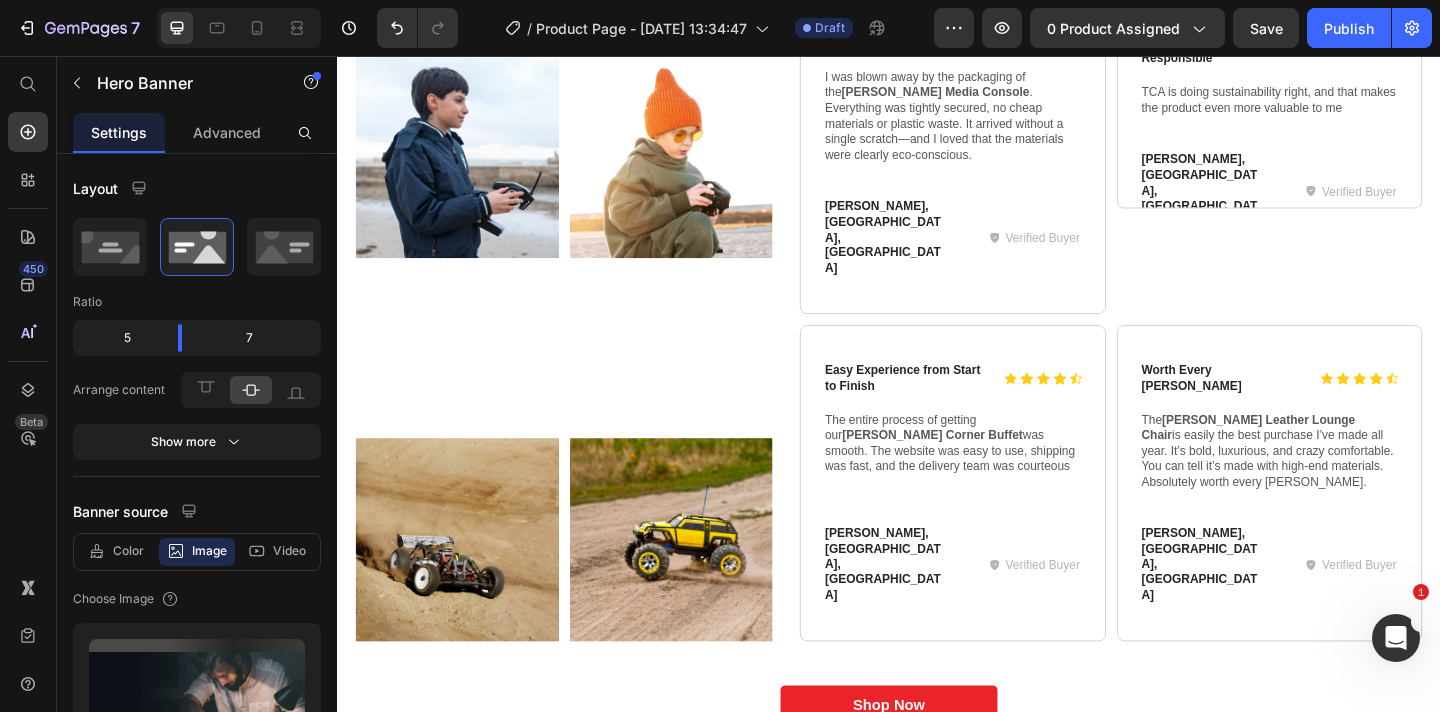 click 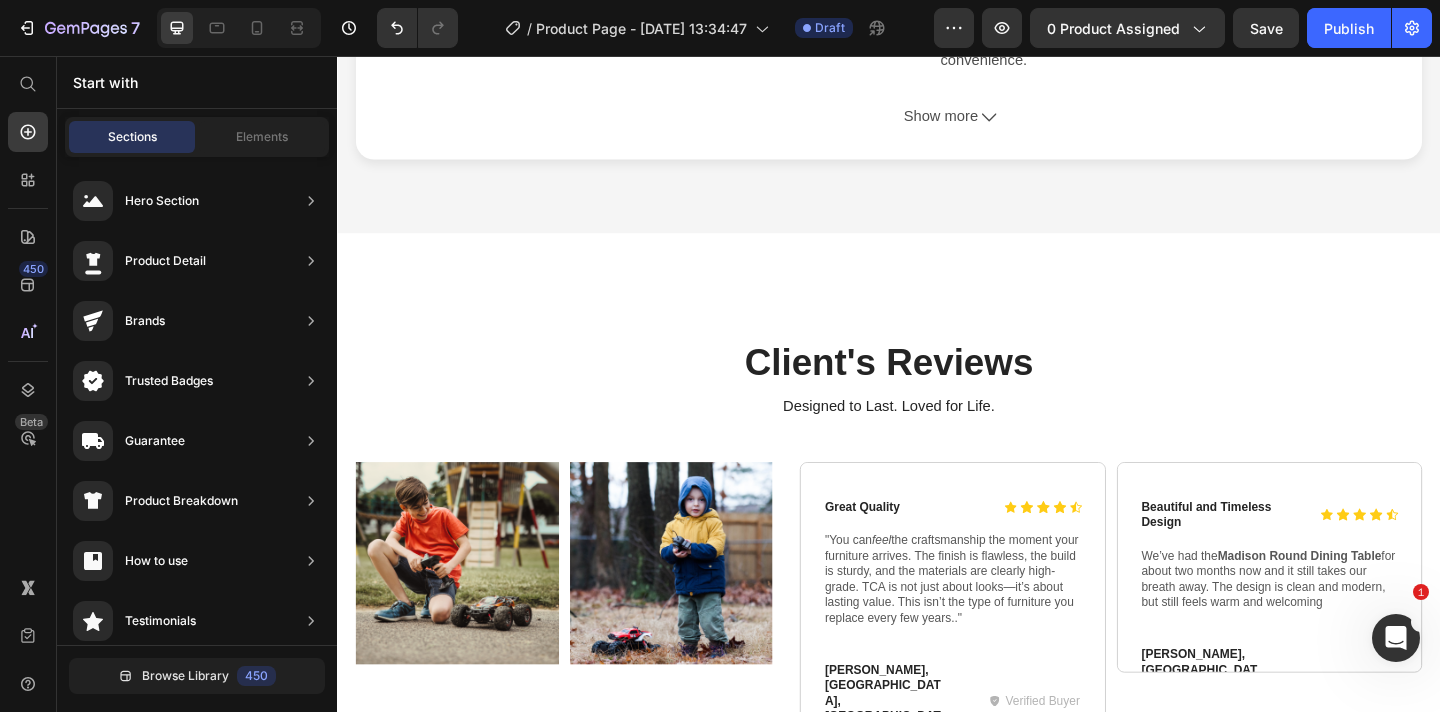 scroll, scrollTop: 1001, scrollLeft: 0, axis: vertical 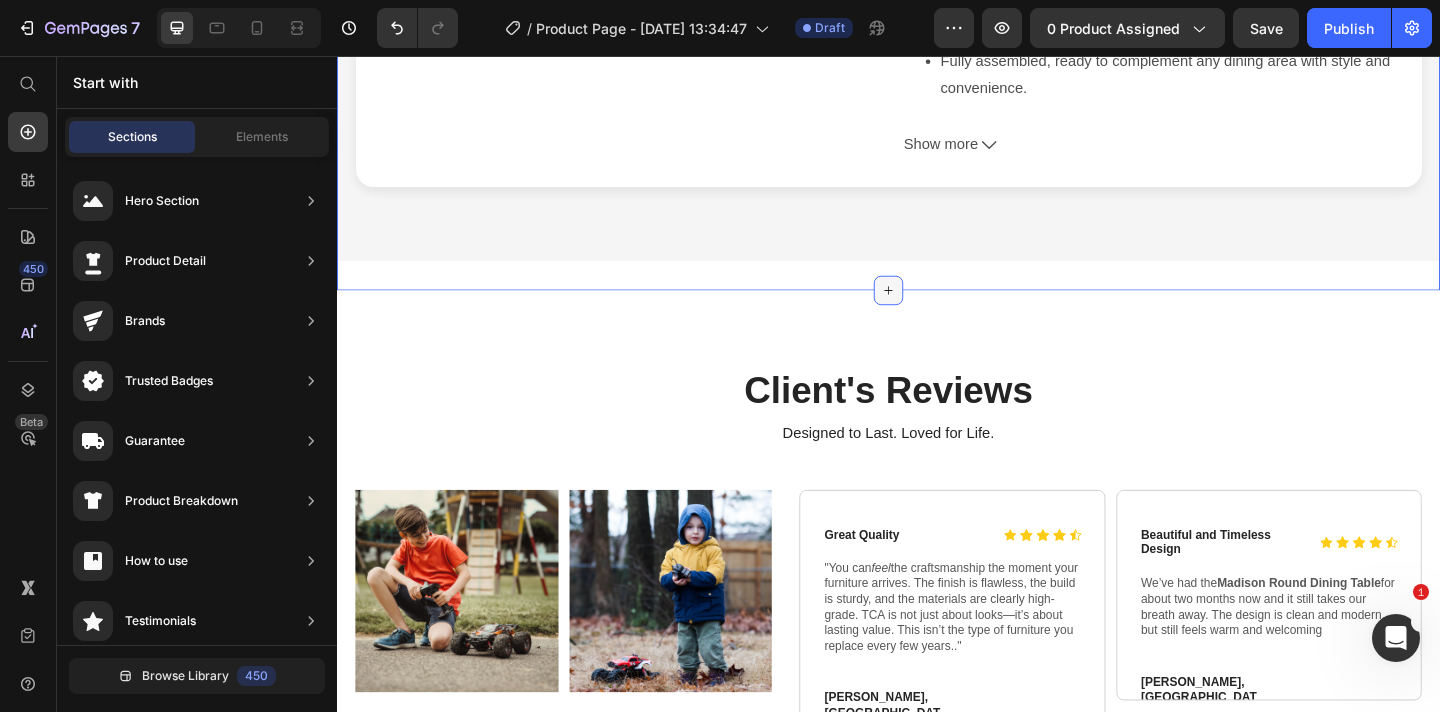 click 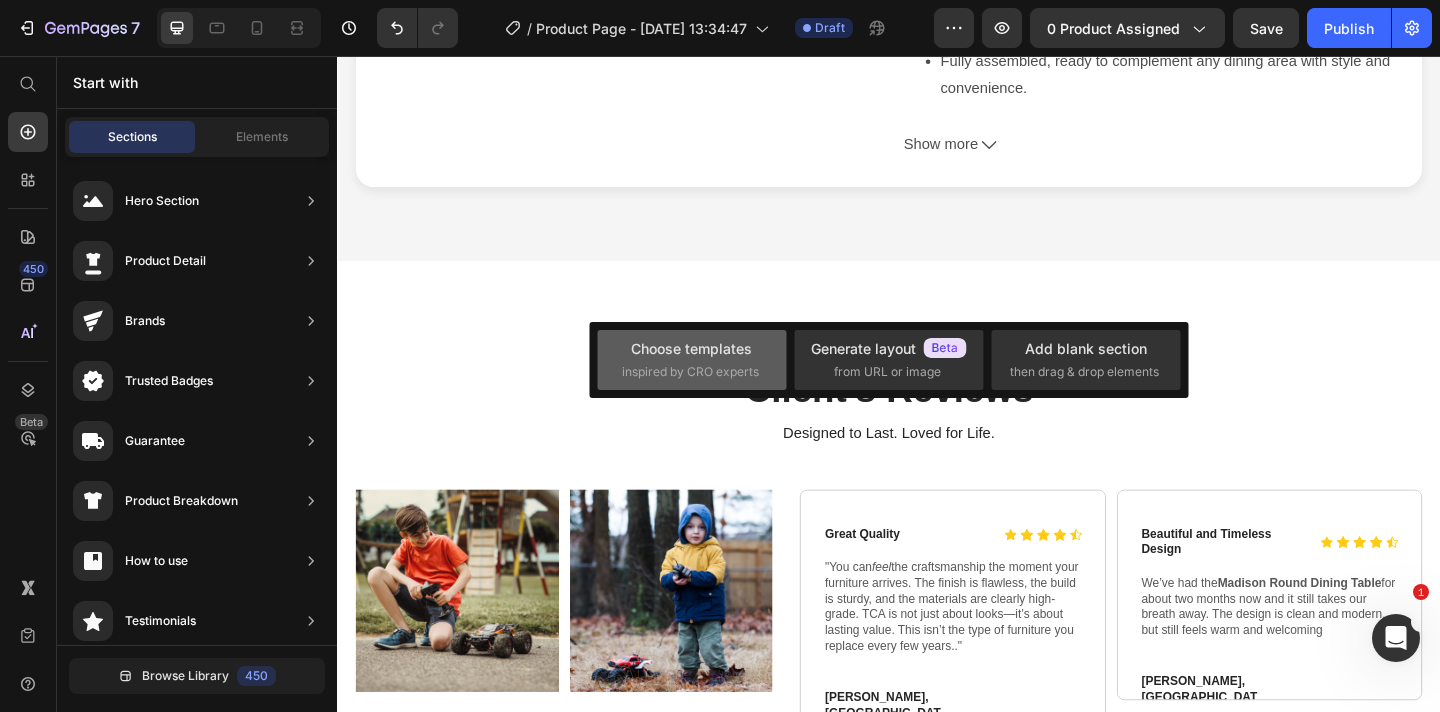 click on "Choose templates" at bounding box center [691, 348] 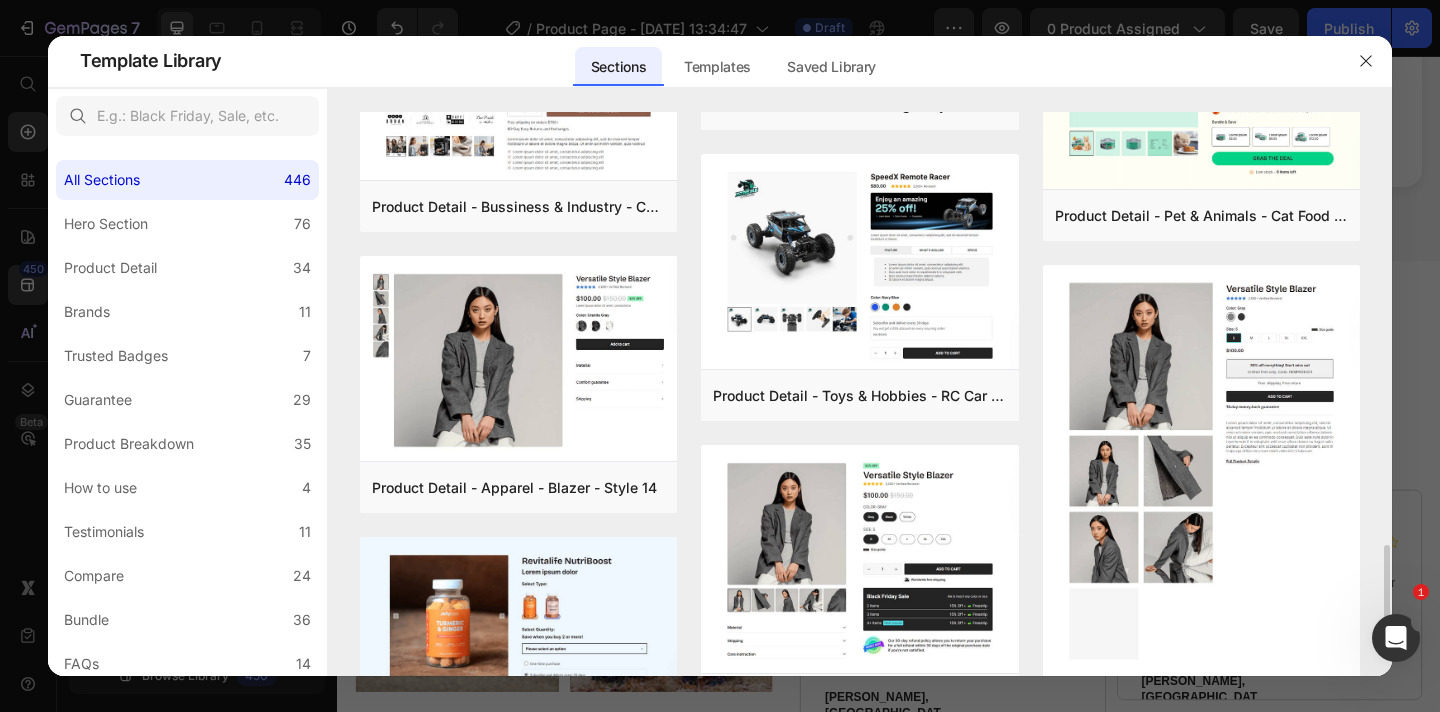 scroll, scrollTop: 2994, scrollLeft: 0, axis: vertical 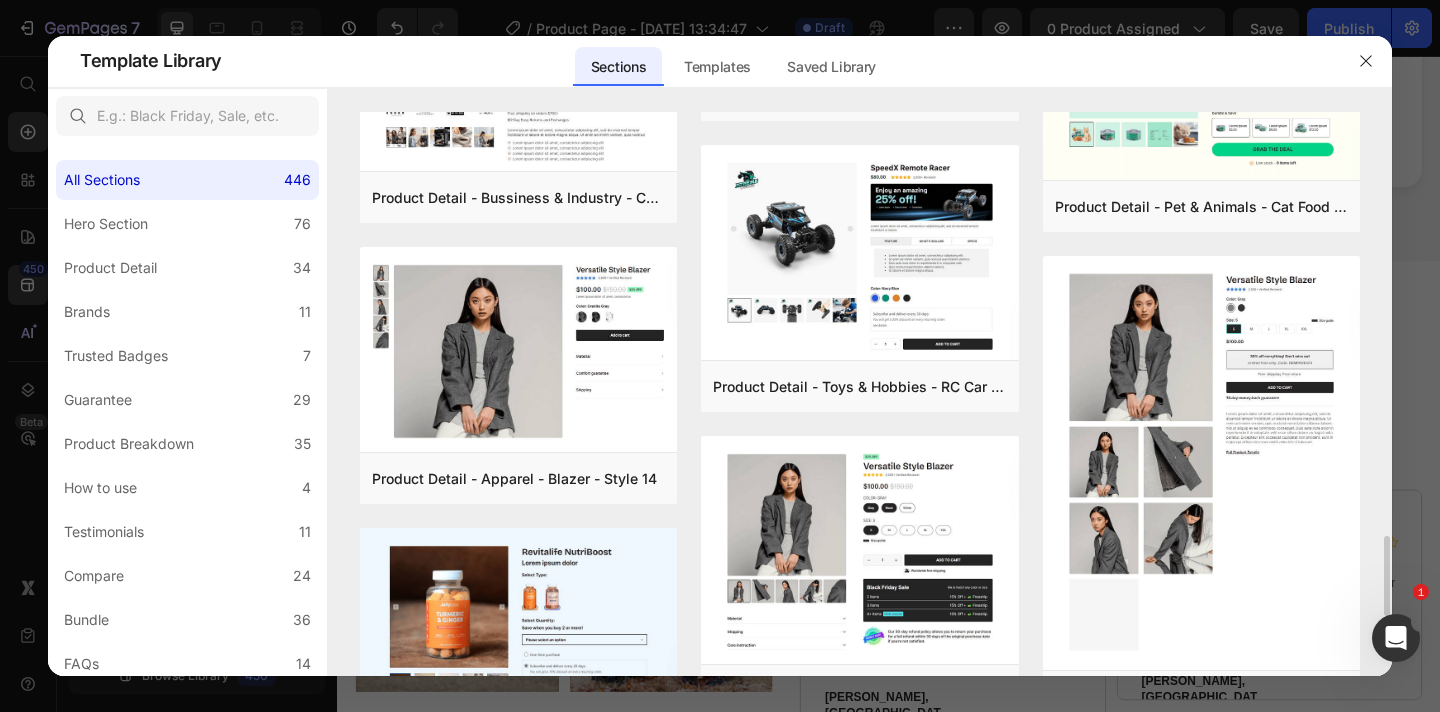 click at bounding box center (1201, 464) 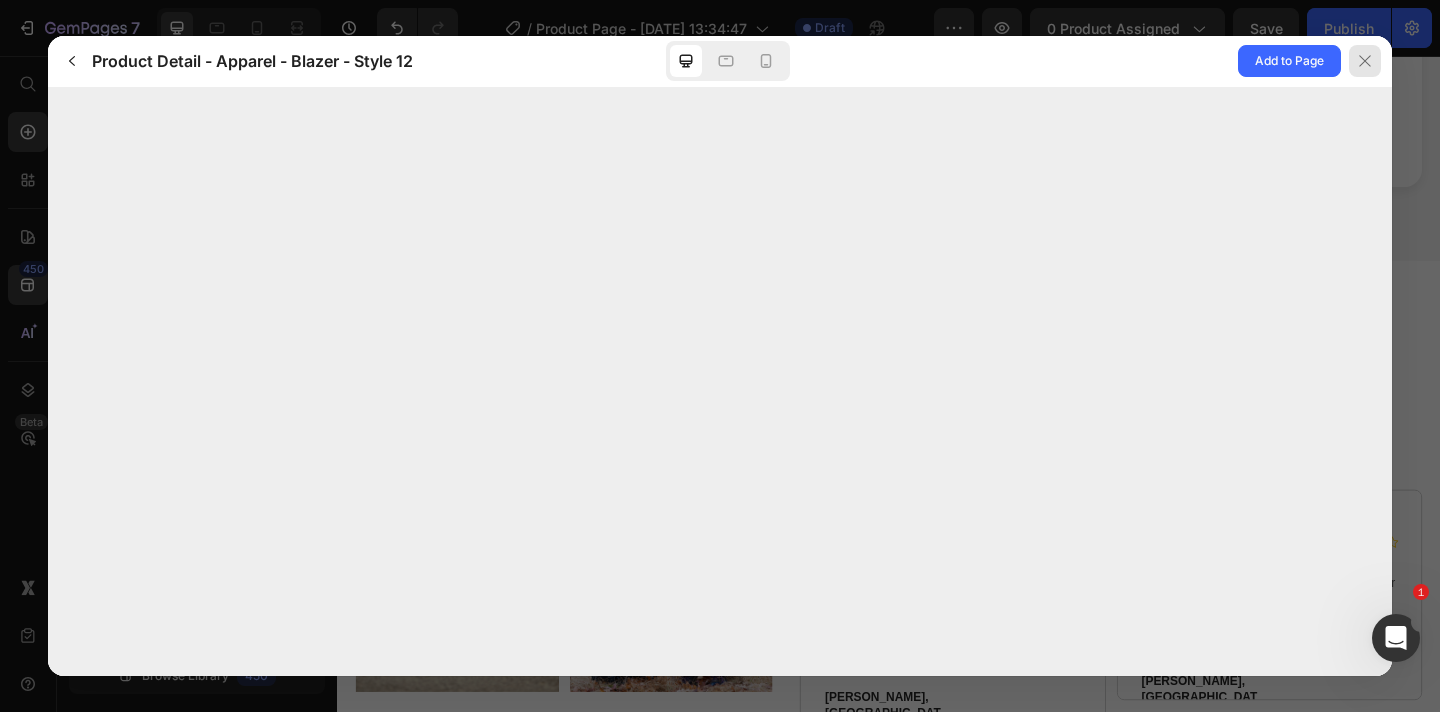 click at bounding box center (1365, 61) 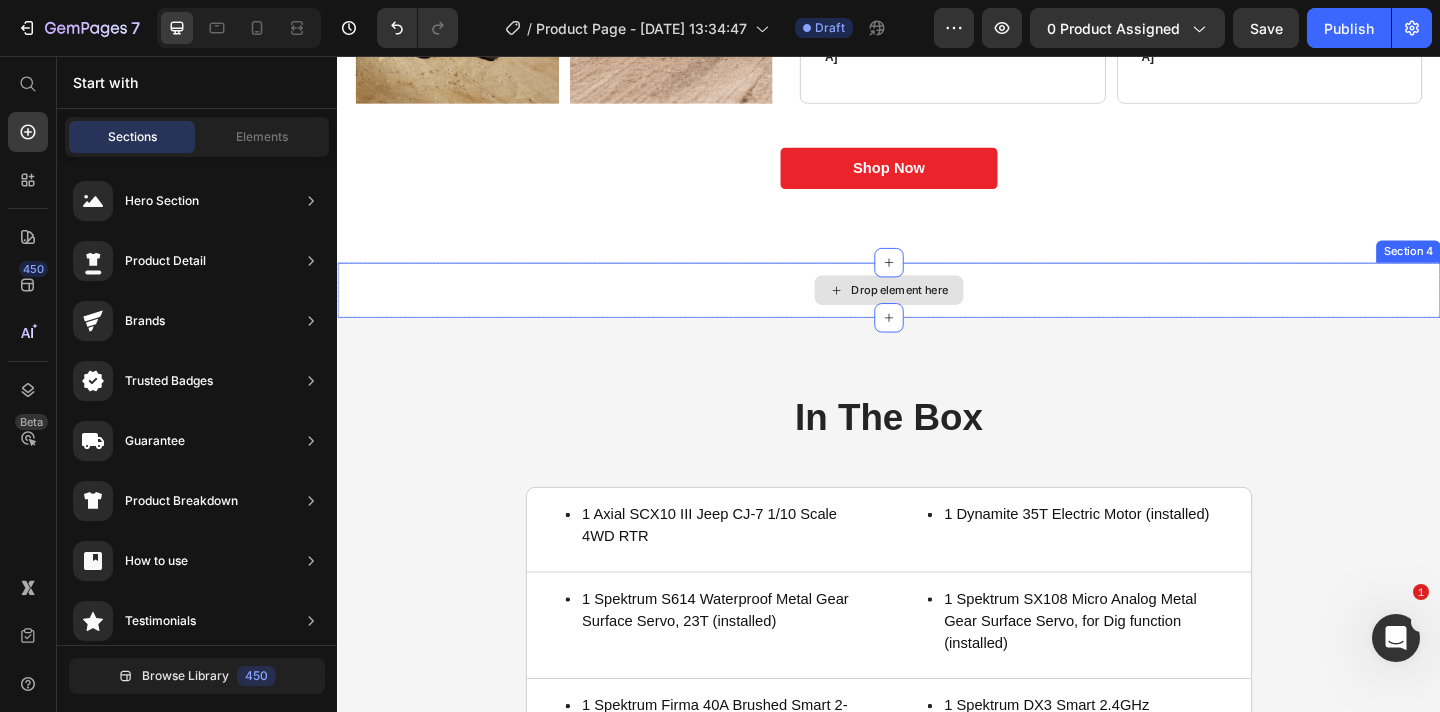 scroll, scrollTop: 2515, scrollLeft: 0, axis: vertical 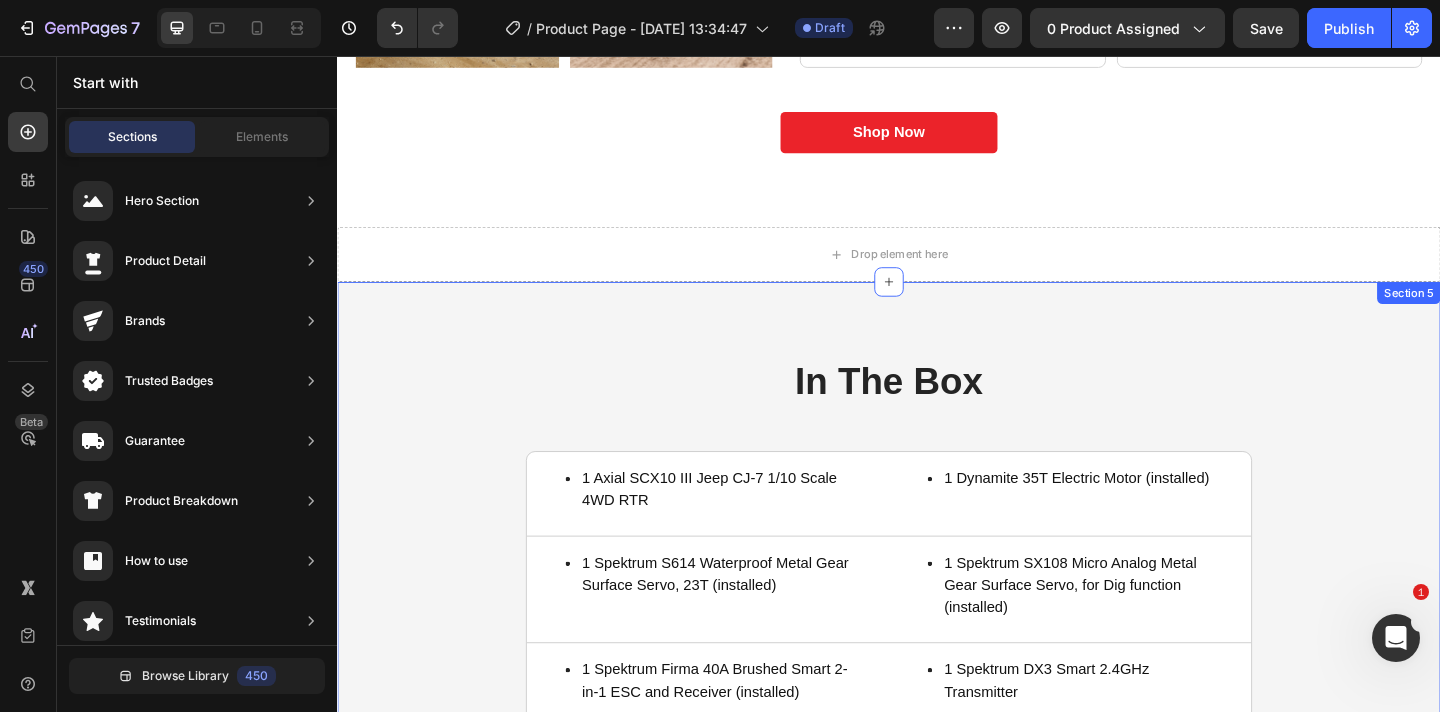 click on "In The Box Heading
1 Axial SCX10 III Jeep CJ-7 1/10 Scale 4WD RTR Item List                Title Line
1 Dynamite 35T Electric Motor (installed) Item List Row
1 Spektrum S614 Waterproof Metal Gear Surface Servo, 23T (installed) Item List                Title Line
1 Spektrum SX108 Micro Analog Metal Gear Surface Servo, for Dig function (installed) Item List Row
1 Spektrum Firma 40A Brushed Smart 2-in-1 ESC and Receiver (installed) Item List                Title Line
1 Spektrum DX3 Smart 2.4GHz Transmitter Item List Row
4 AA Alkaline Transmitter Batteries Item List                Title Line
1 Product Manual Item List Row Row Section 5" at bounding box center [937, 618] 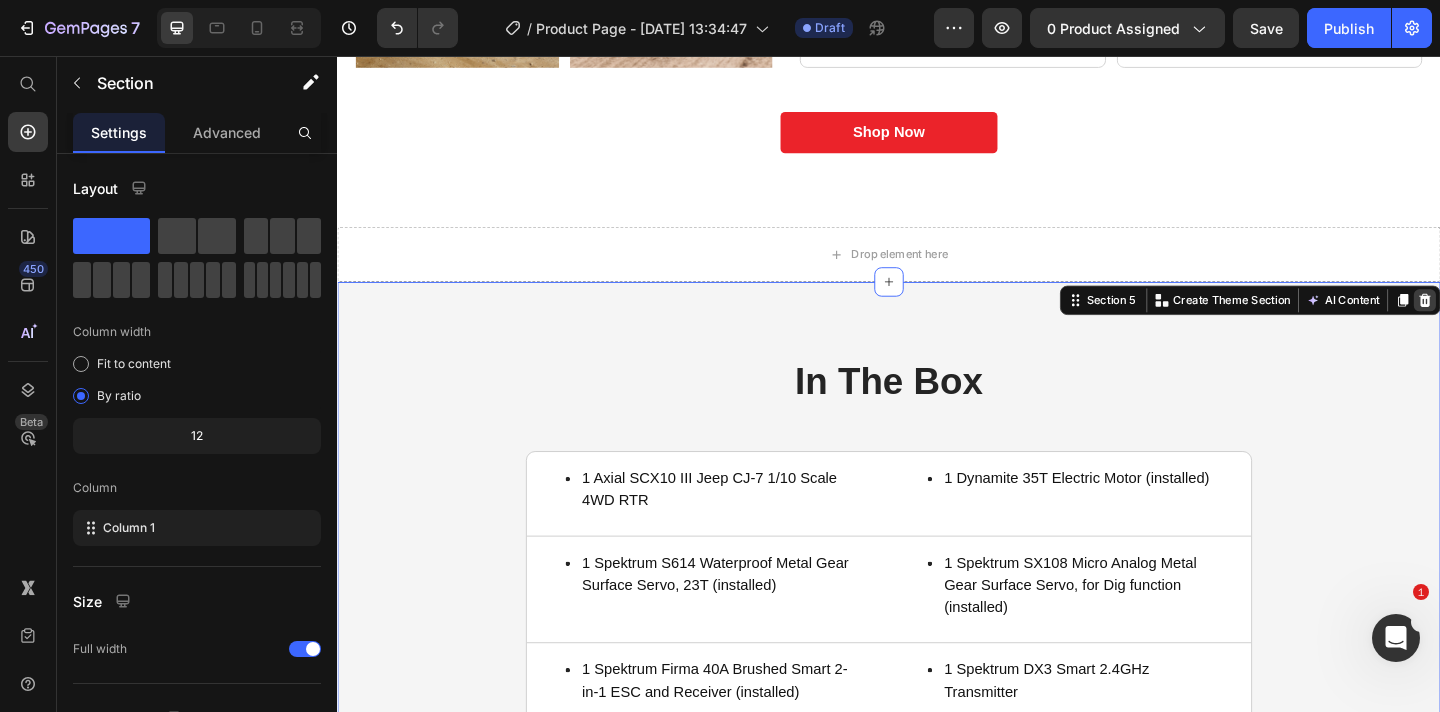 click 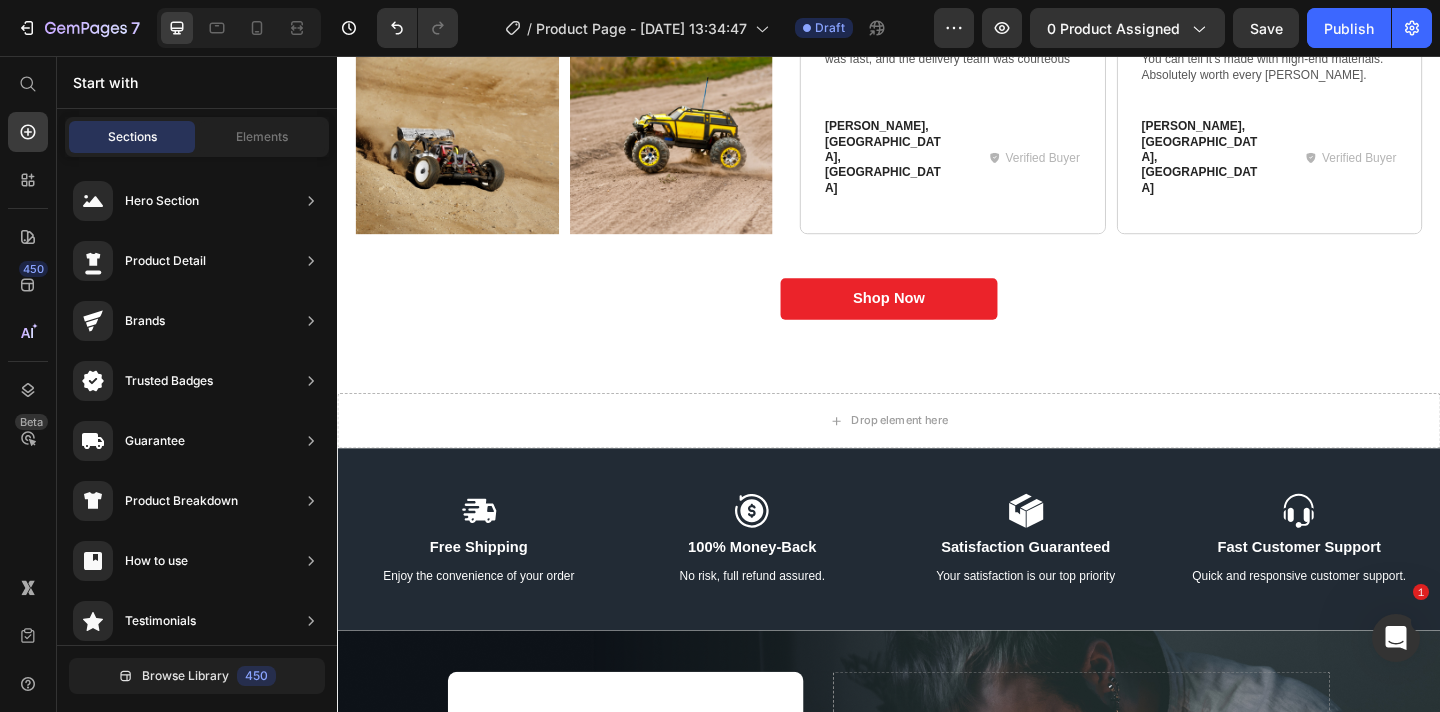 scroll, scrollTop: 2345, scrollLeft: 0, axis: vertical 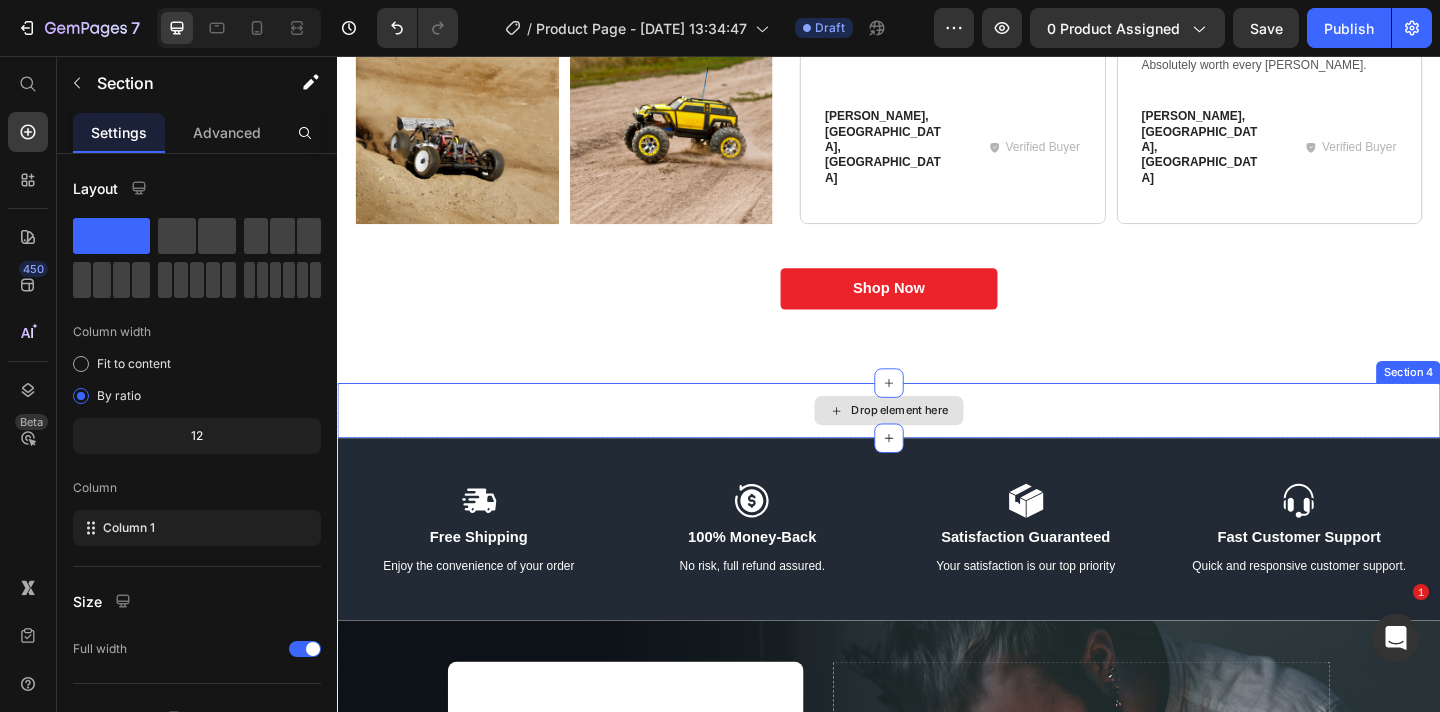 click on "Drop element here" at bounding box center [937, 442] 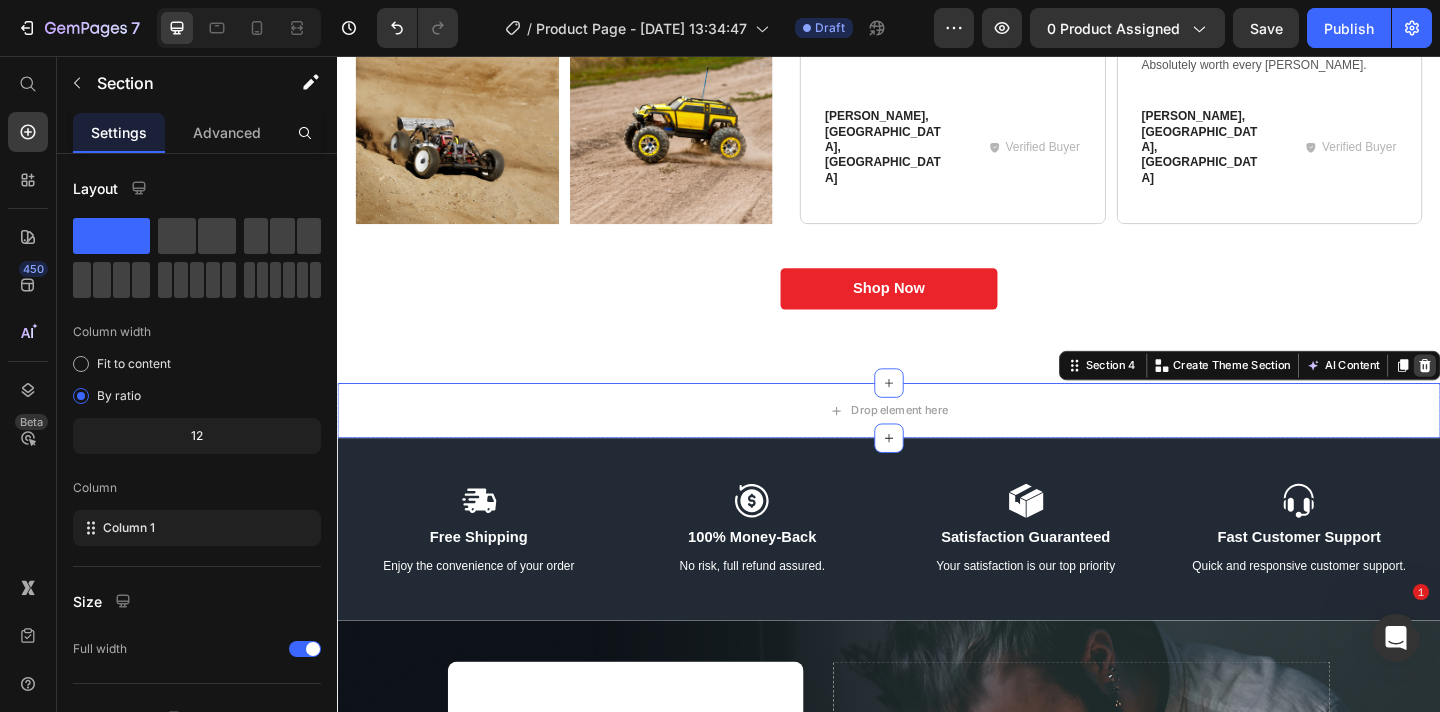 click 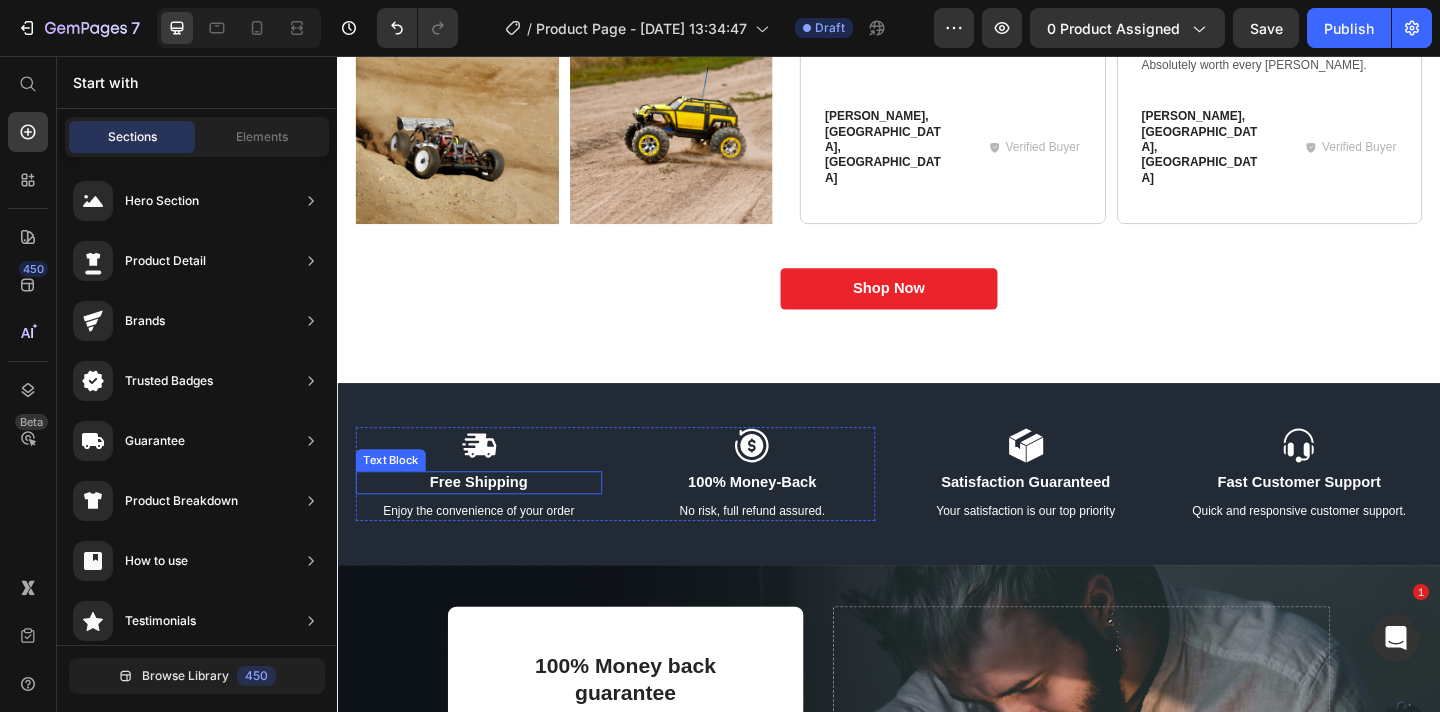 click on "Free Shipping" at bounding box center (491, 520) 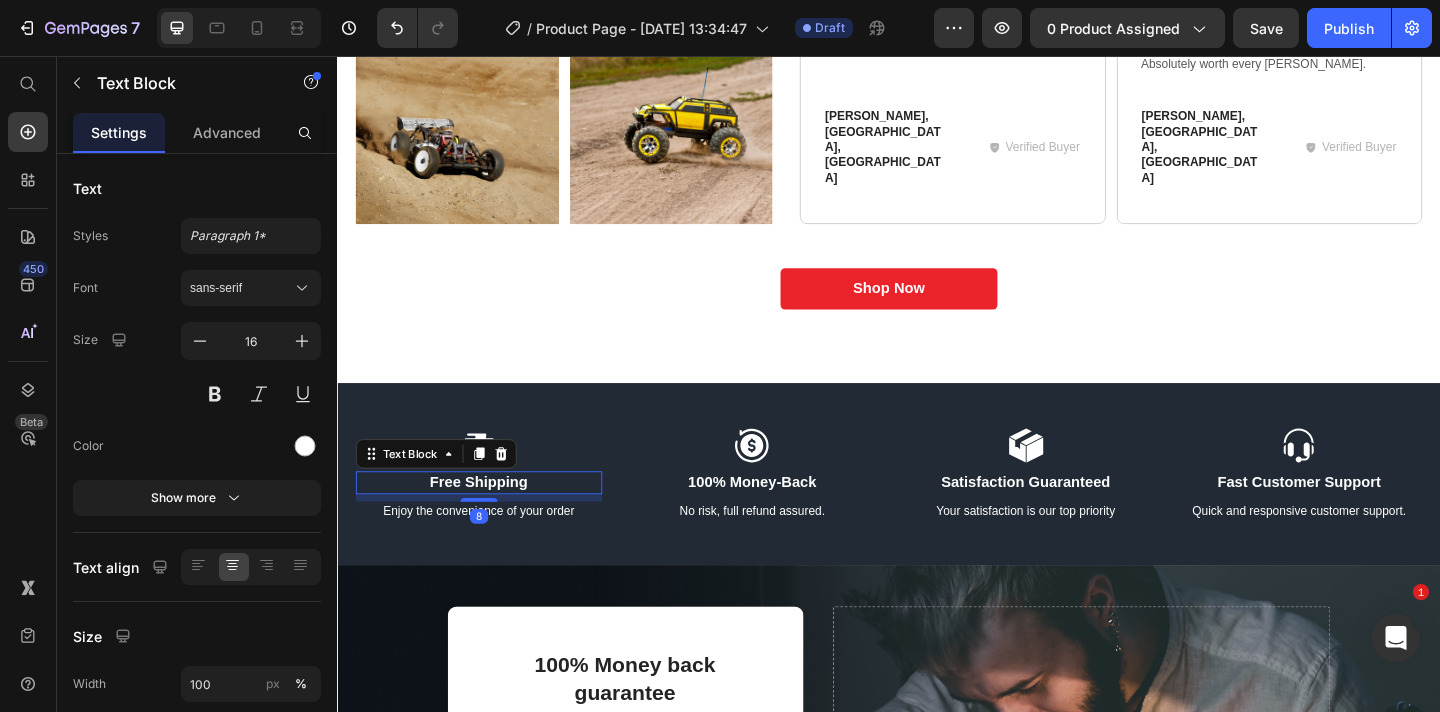 click on "Free Shipping" at bounding box center (491, 520) 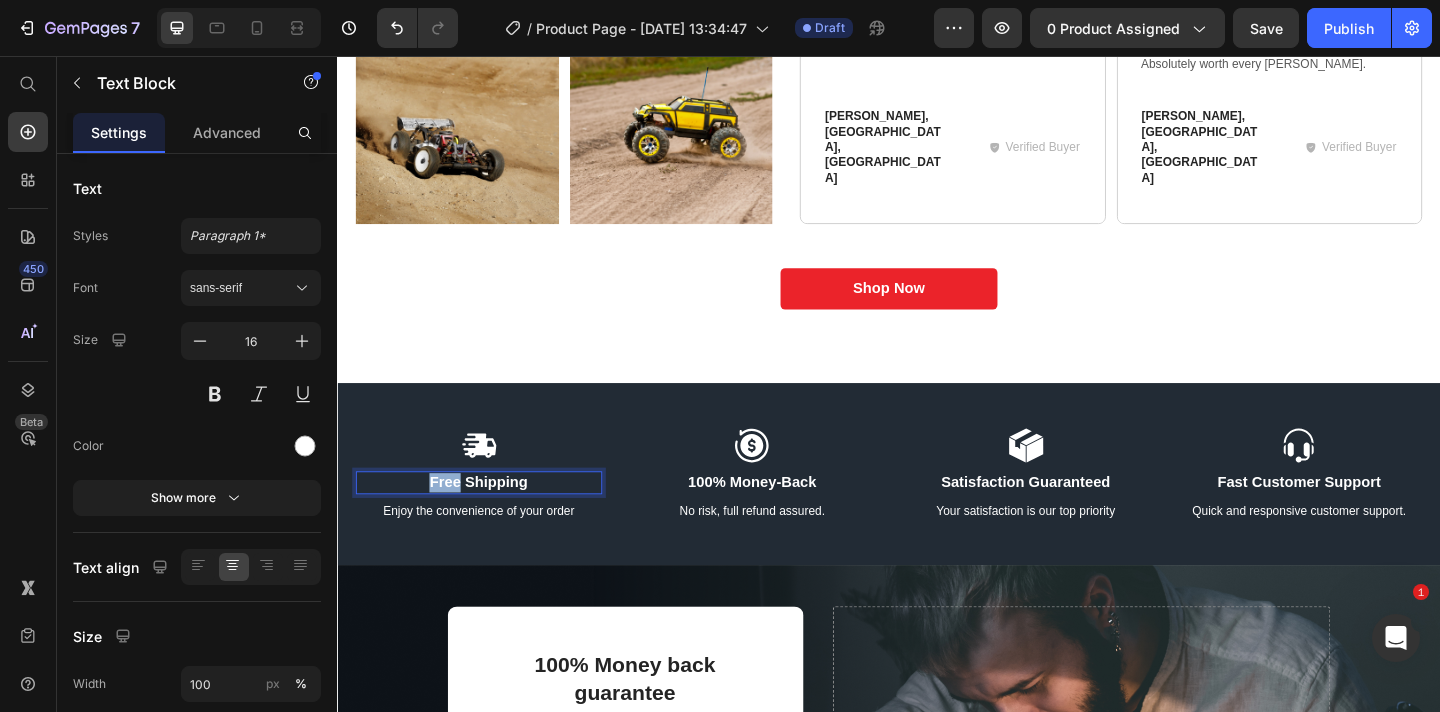 click on "Free Shipping" at bounding box center [491, 520] 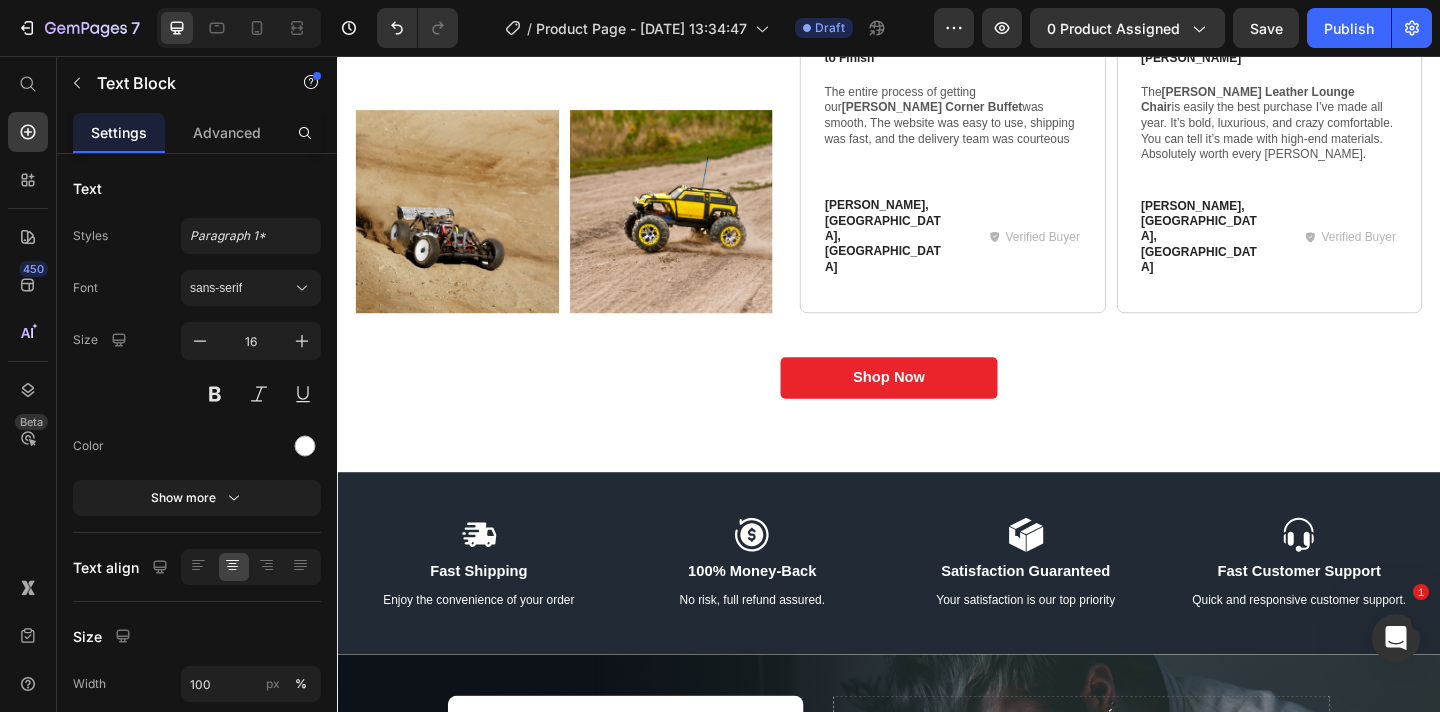 scroll, scrollTop: 2265, scrollLeft: 0, axis: vertical 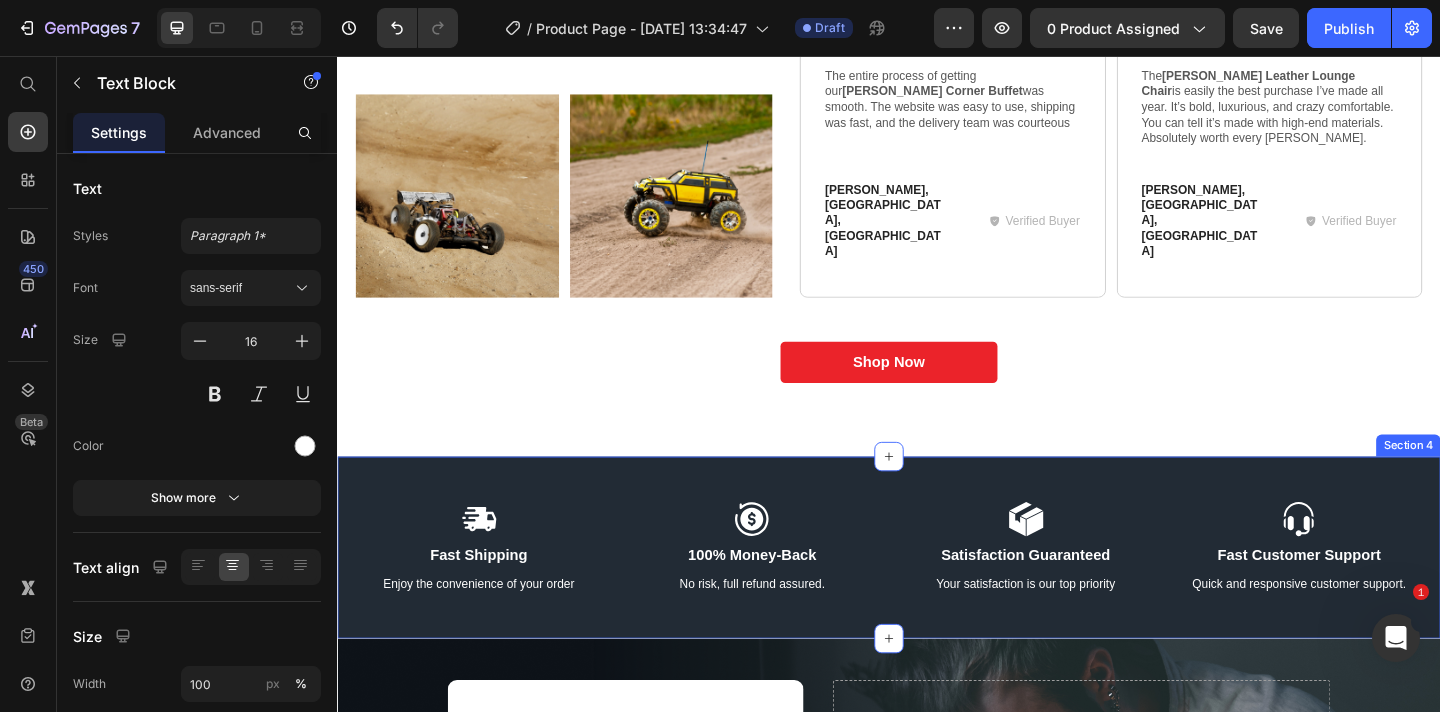 click on "Icon Fast Shipping Text Block Enjoy the convenience of your order Text Block
Icon 100% Money-Back Text Block No risk, full refund assured. Text Block Row
Icon Satisfaction Guaranteed Text Block Your satisfaction is our top priority Text Block
Icon Fast Customer Support Text Block Quick and responsive customer support. Text Block Row Row Section 4" at bounding box center (937, 591) 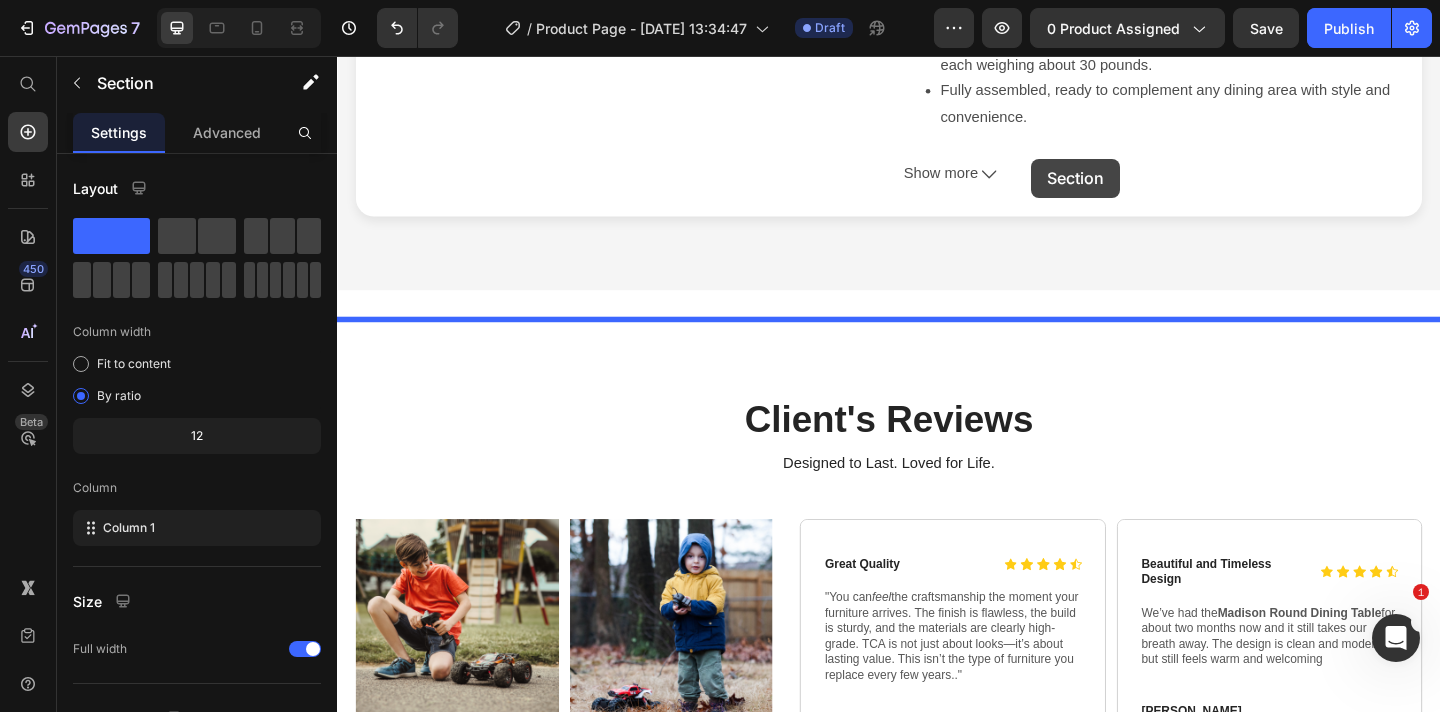 scroll, scrollTop: 953, scrollLeft: 0, axis: vertical 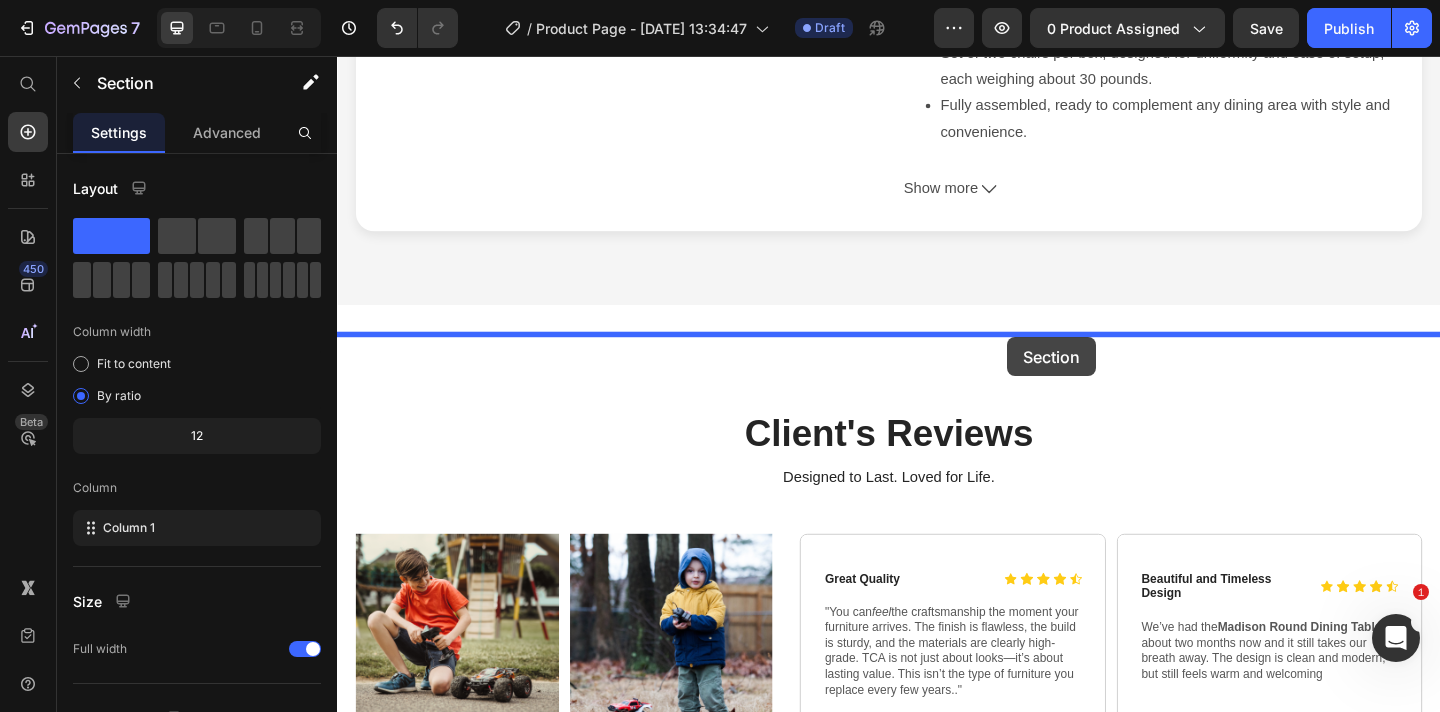 drag, startPoint x: 1156, startPoint y: 279, endPoint x: 1066, endPoint y: 362, distance: 122.42957 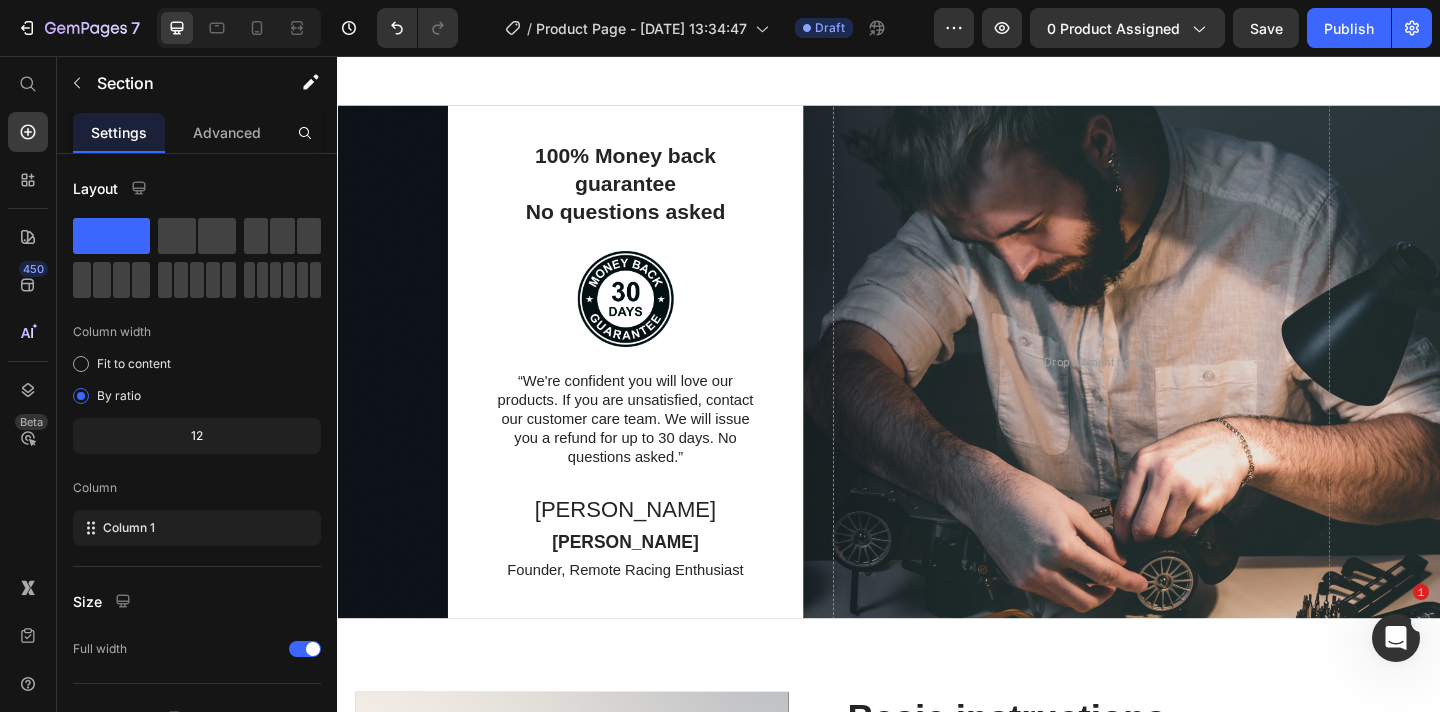 scroll, scrollTop: 2546, scrollLeft: 0, axis: vertical 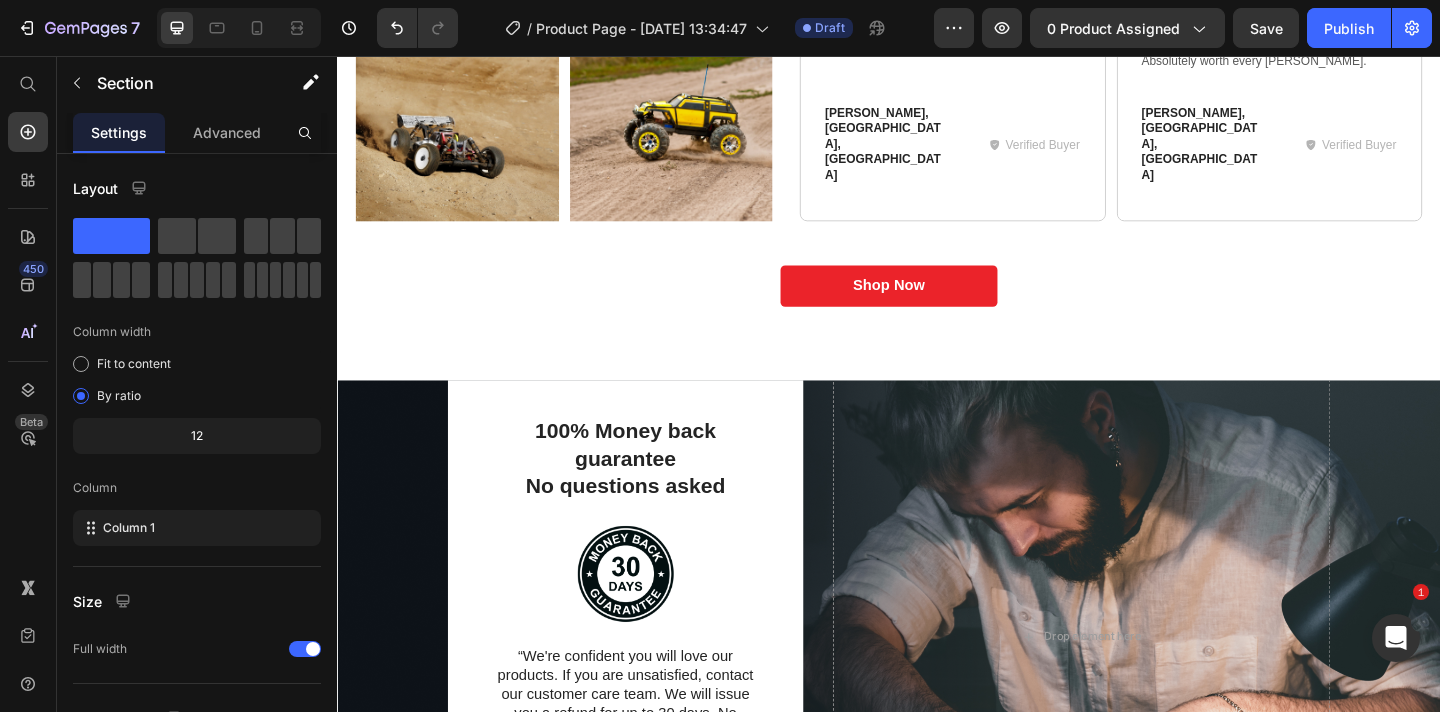 click on "Basic instructions Heading Video Basic instructions Heading 01. Power on/off Text Block Locate the power switch and turn it on to activate the vehicle. To turn it off, simply switch it to the "Off" position. Text Block 02. Steering control Text Block Use the remote control's steering control or corresponding buttons to steer the vehicle. Move it left to turn left and right to turn right. Text Block 03. Acceleration and deceleration Text Block Use the acceleration control on the remote to make the vehicle move forward. To slow down or move in reverse, use the deceleration control. Text Block Shop Now Button Row Row Section 6" at bounding box center (937, 1349) 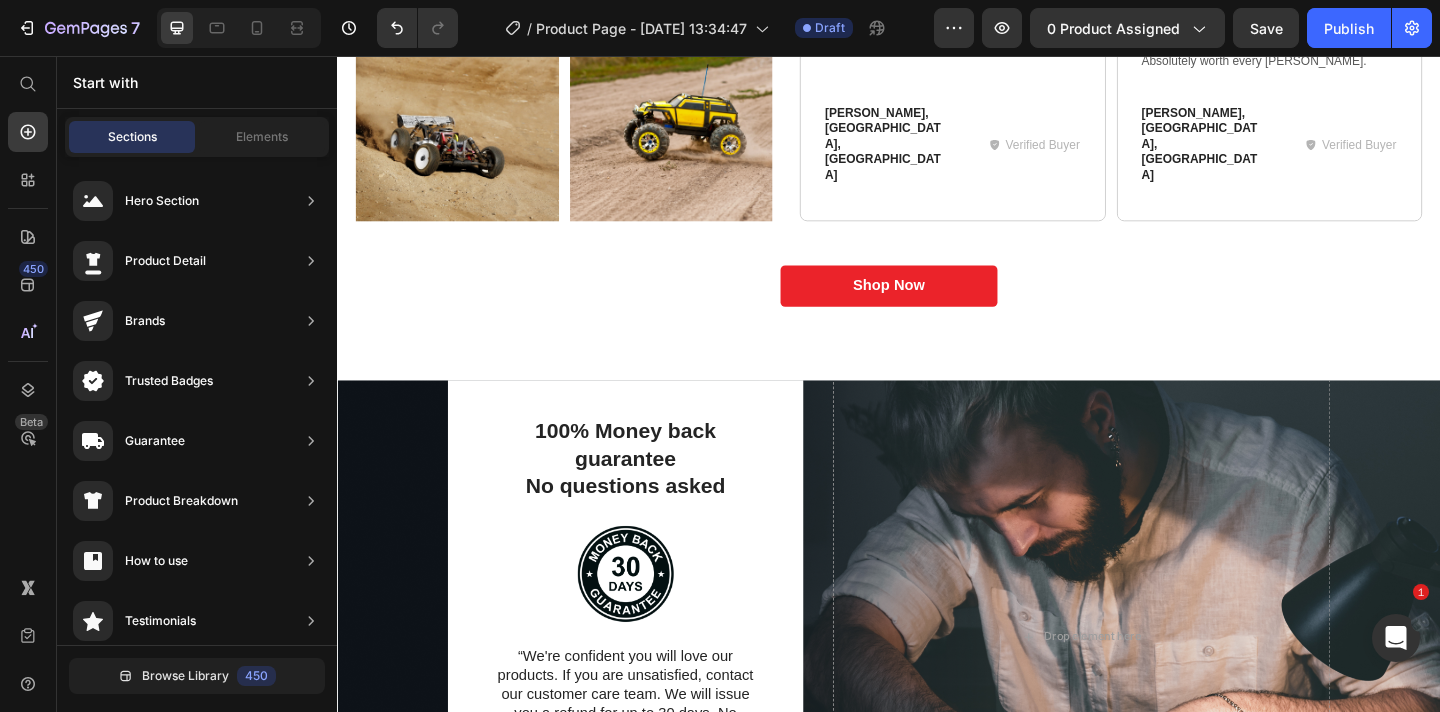 click on "Frequently Asked Questions Heading
How do I start the remote control car?
How do I control the direction of the remote control car?
How do I accelerate and decelerate the remote control car?
How do I charge the battery of the remote control car?
What should I do if the remote control car is not functioning properly? Accordion Row Section 6" at bounding box center (937, 1291) 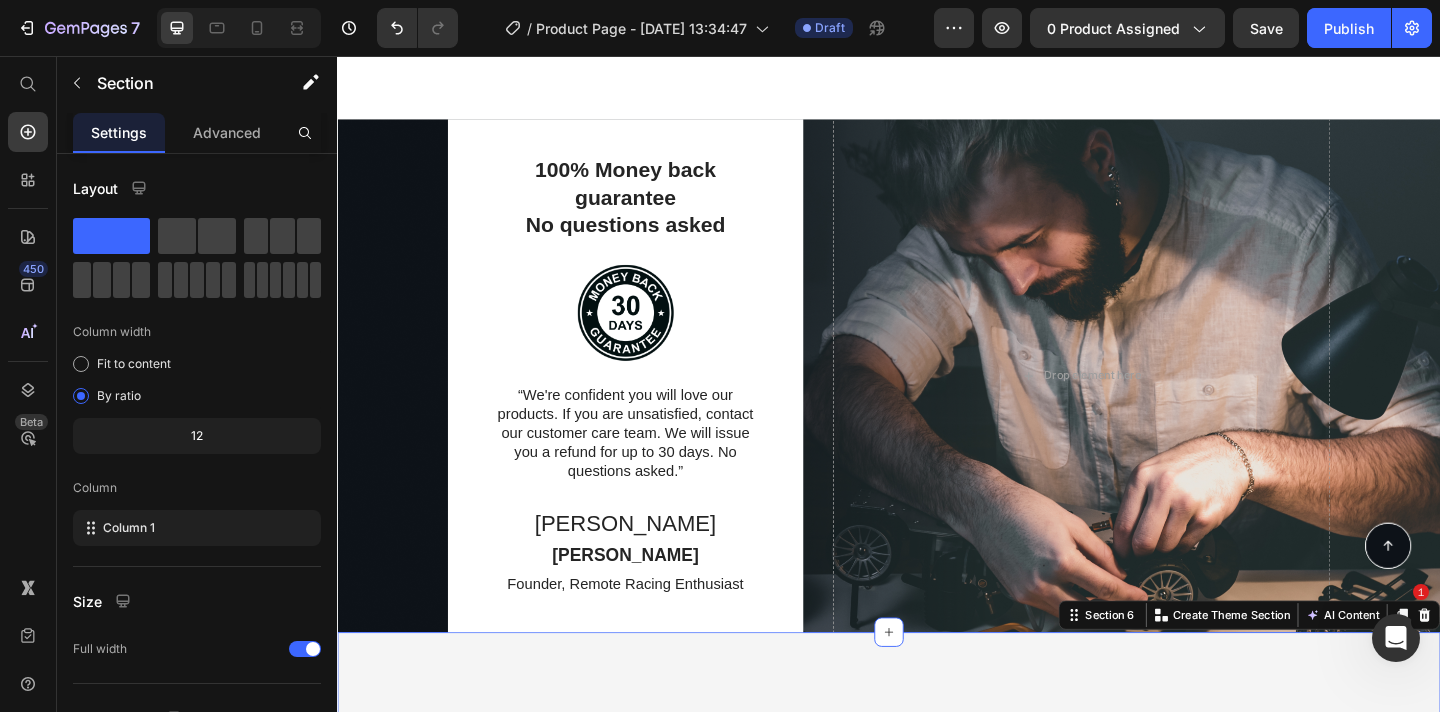 scroll, scrollTop: 2817, scrollLeft: 0, axis: vertical 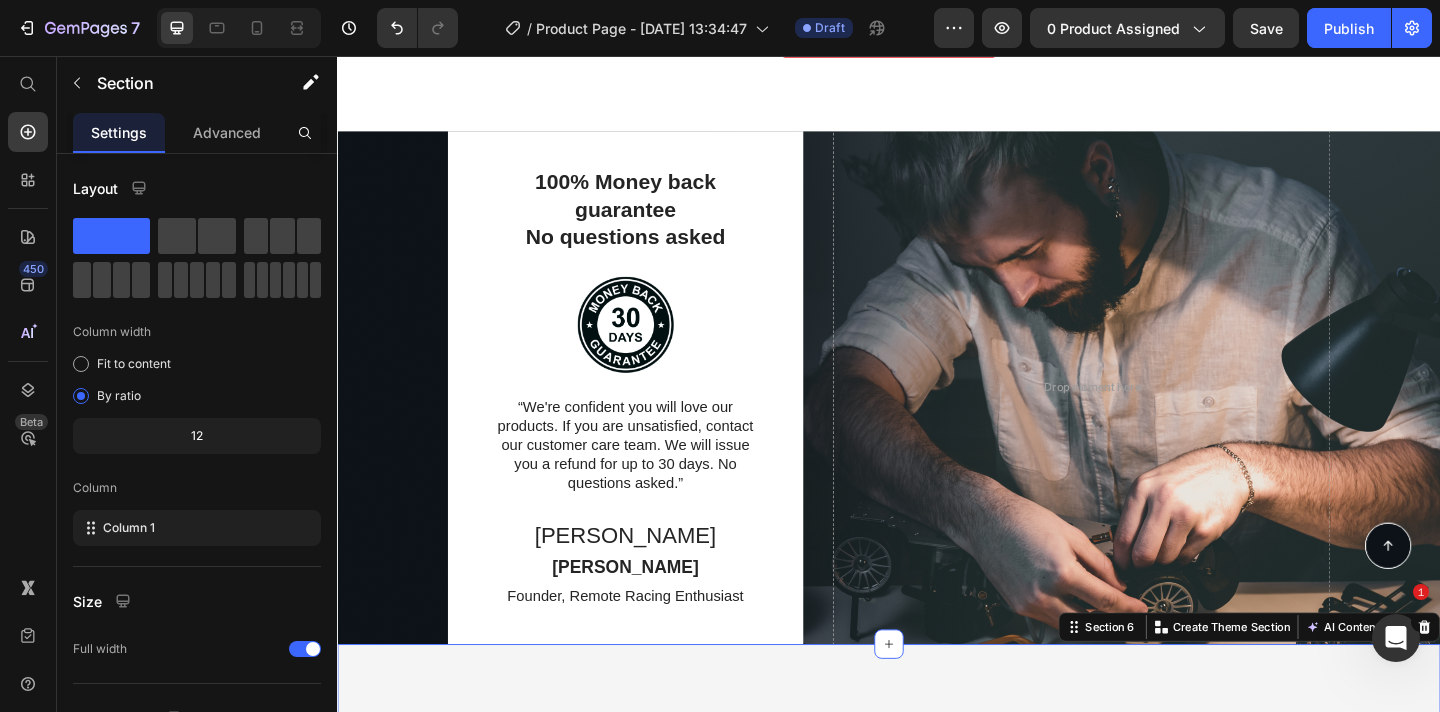 click on "How do I start the remote control car?" at bounding box center [922, 912] 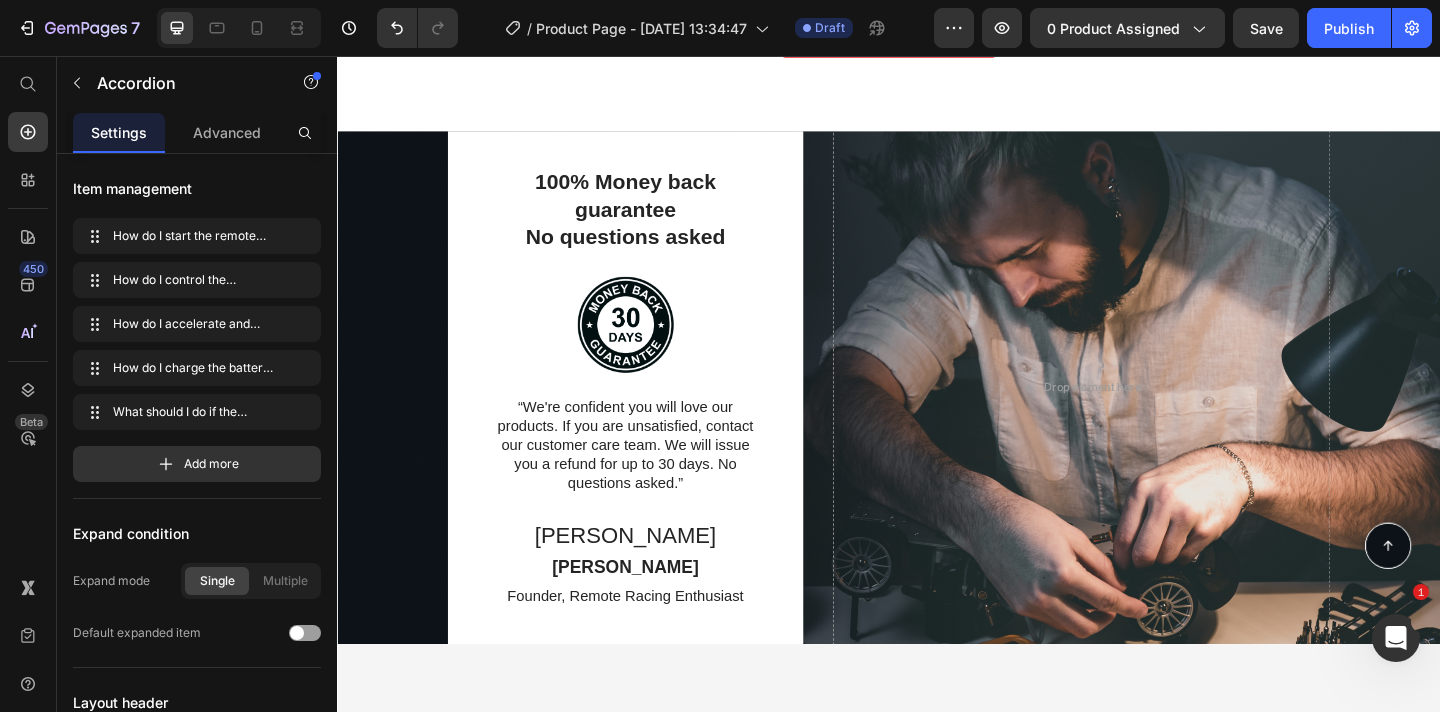 click on "How do I start the remote control car?" at bounding box center [922, 912] 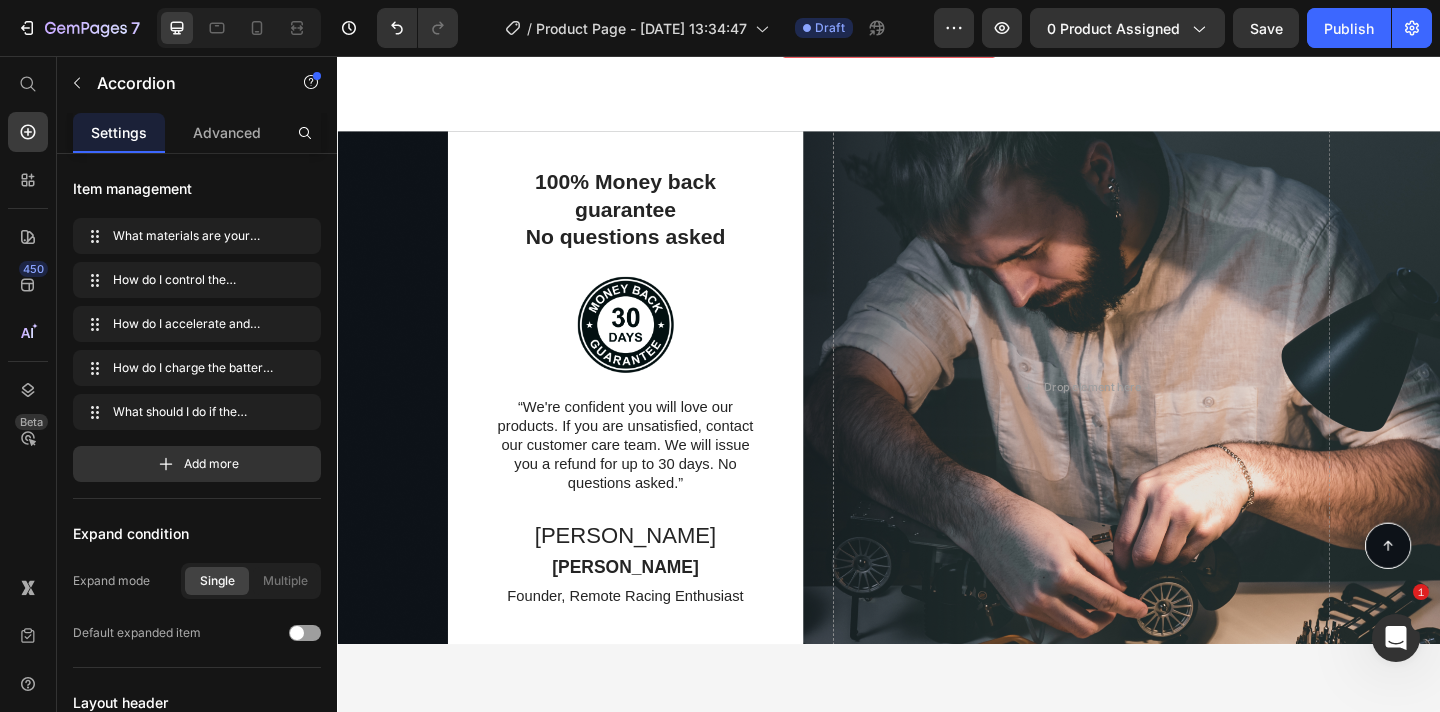 click on "To start the remote control car, locate the power switch on the car or the remote control. Set the switch to the "On" position to turn it on." at bounding box center (937, 966) 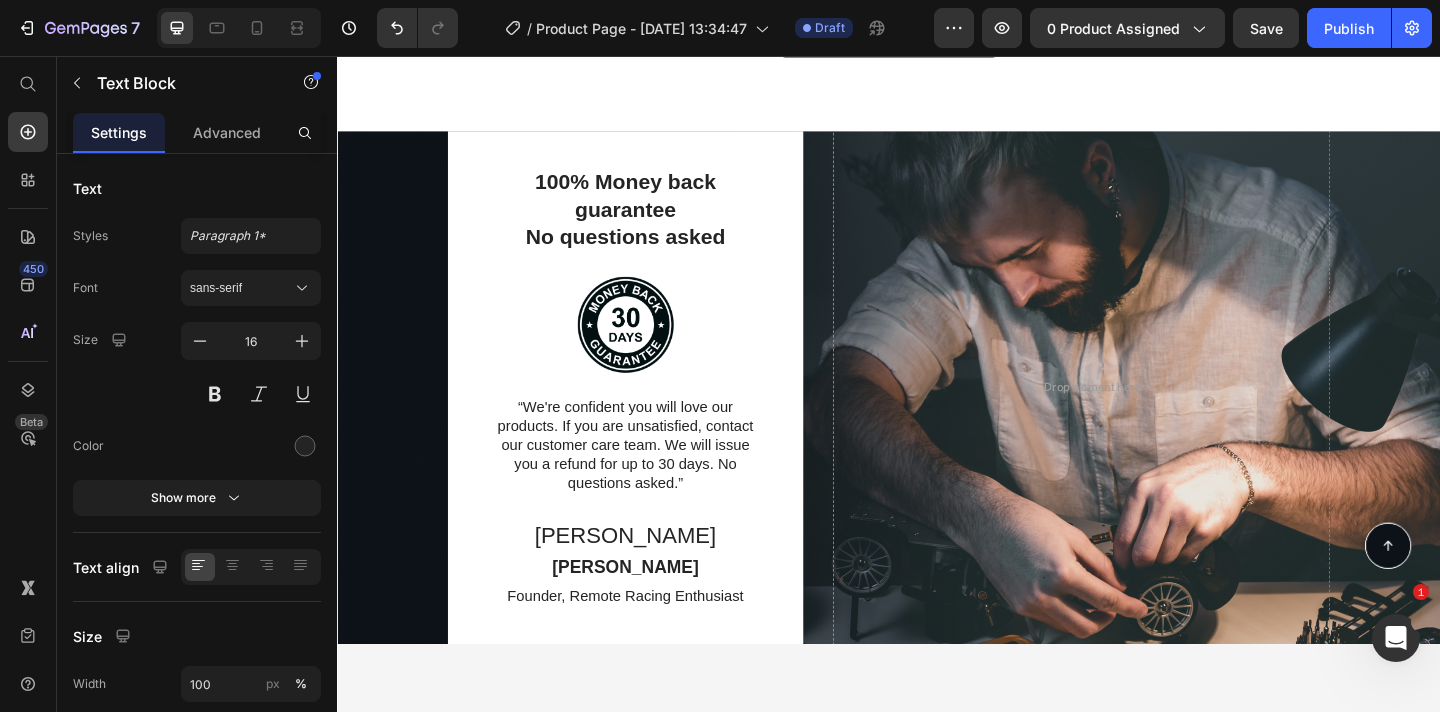 click on "To start the remote control car, locate the power switch on the car or the remote control. Set the switch to the "On" position to turn it on." at bounding box center (937, 966) 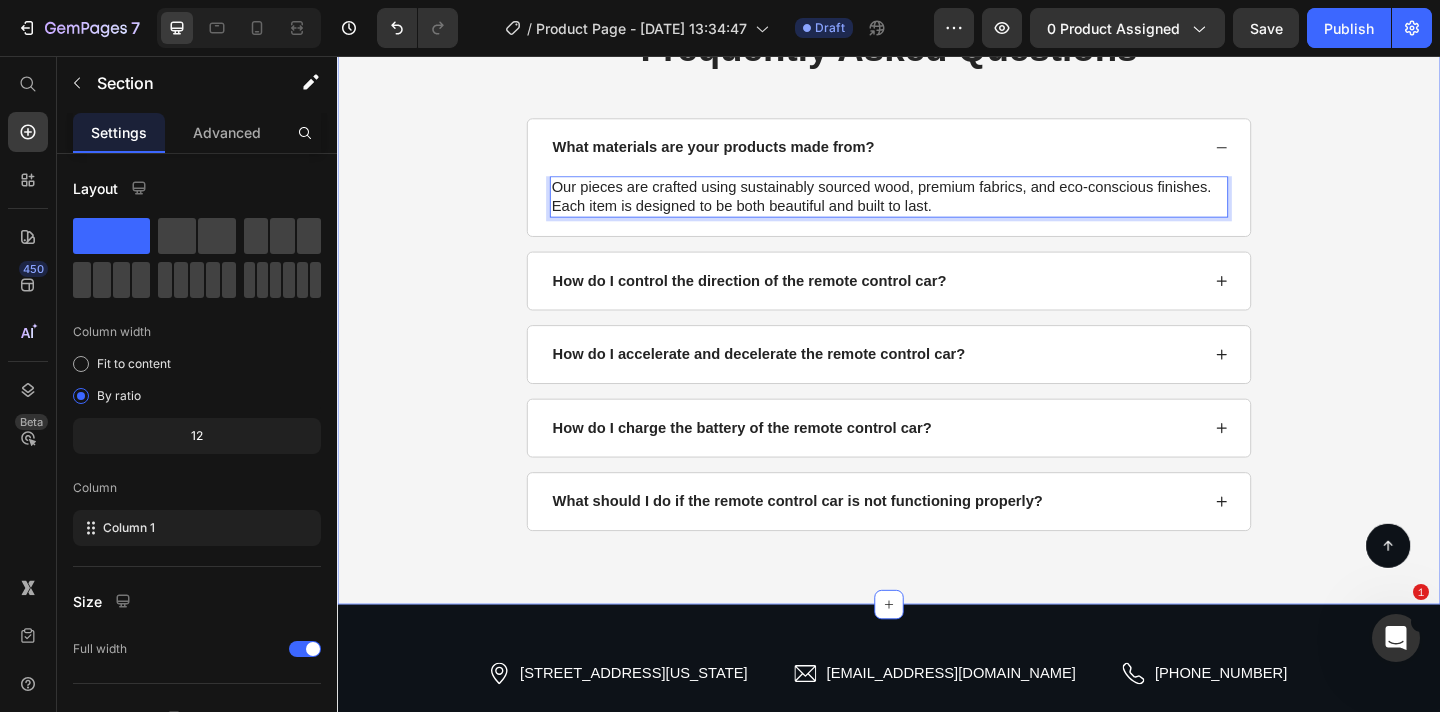 click on "Frequently Asked Questions Heading
What materials are your products made from? Our pieces are crafted using sustainably sourced wood, premium fabrics, and eco-conscious finishes. Each item is designed to be both beautiful and built to last. Text Block   0
How do I control the direction of the remote control car?
How do I accelerate and decelerate the remote control car?
How do I charge the battery of the remote control car?
What should I do if the remote control car is not functioning properly? Accordion Row" at bounding box center (937, 297) 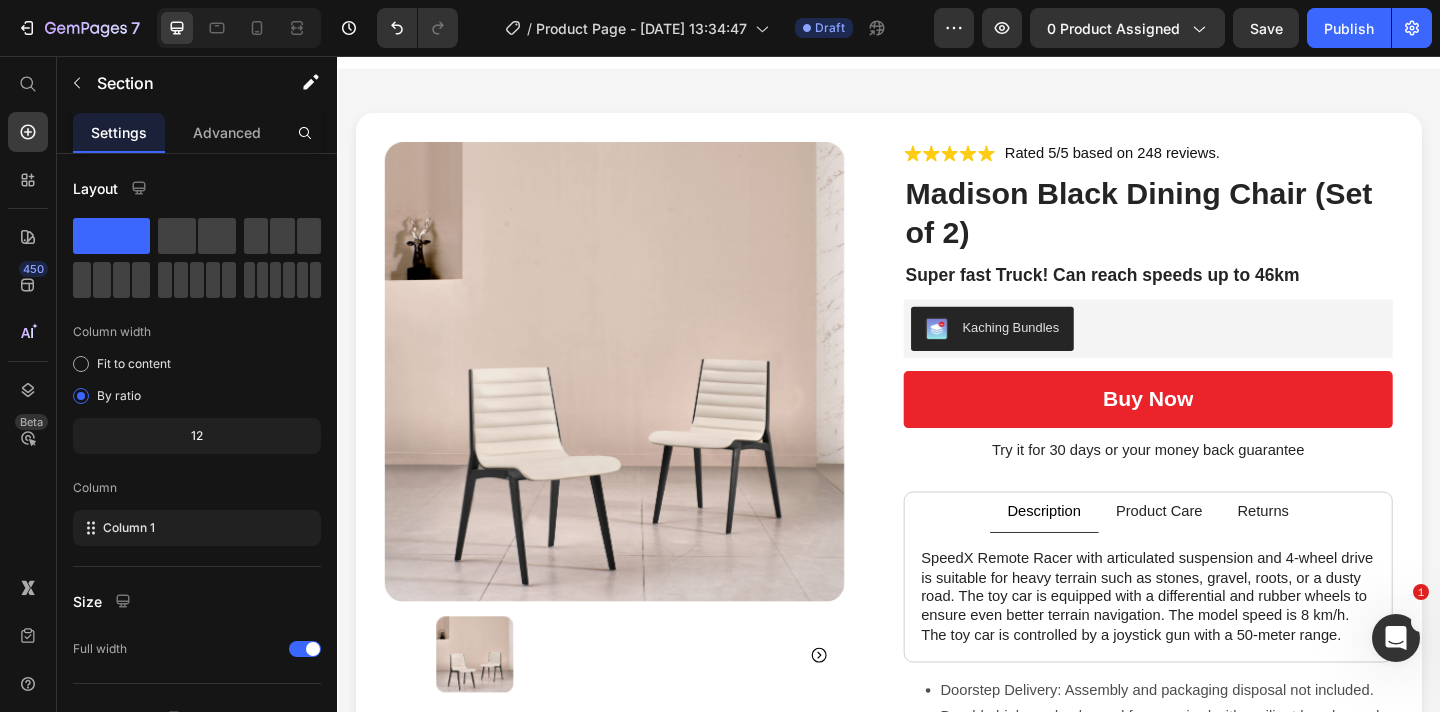 scroll, scrollTop: 118, scrollLeft: 0, axis: vertical 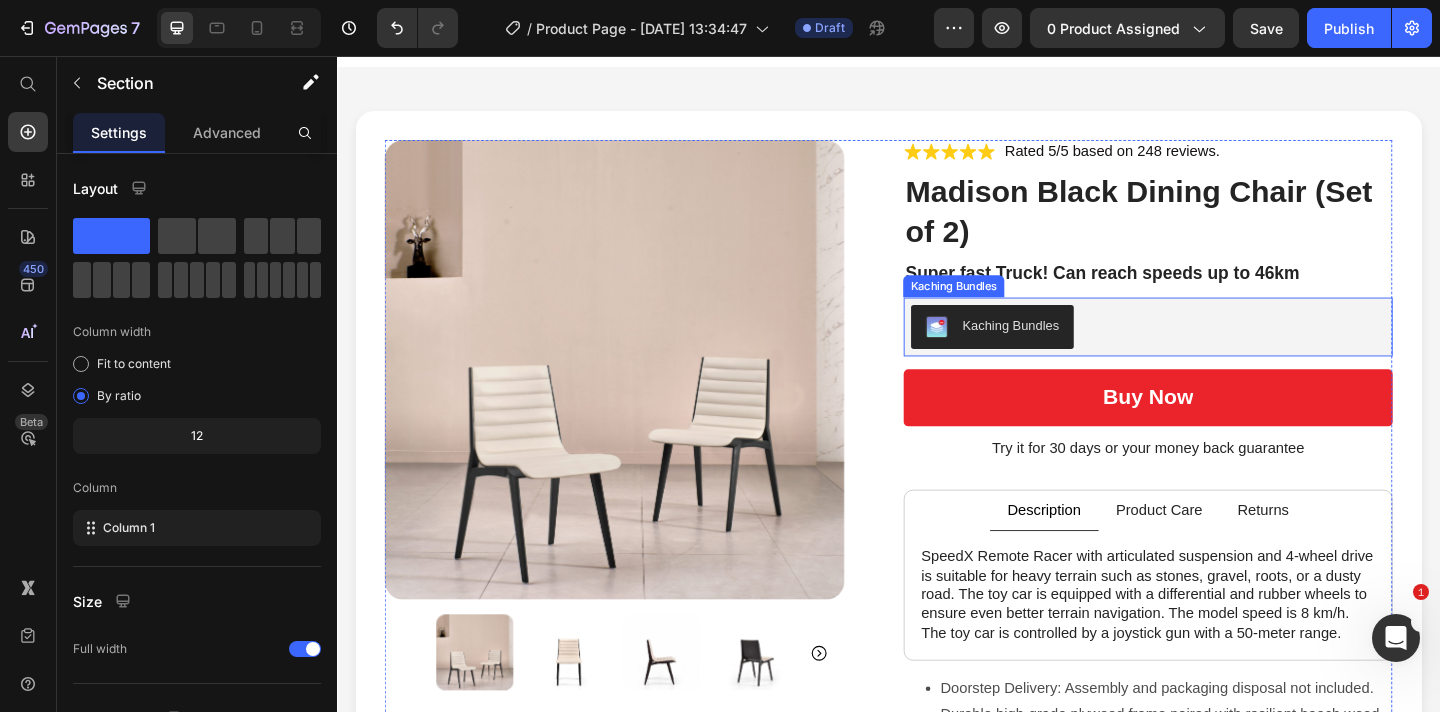 click on "Kaching Bundles" at bounding box center (1219, 351) 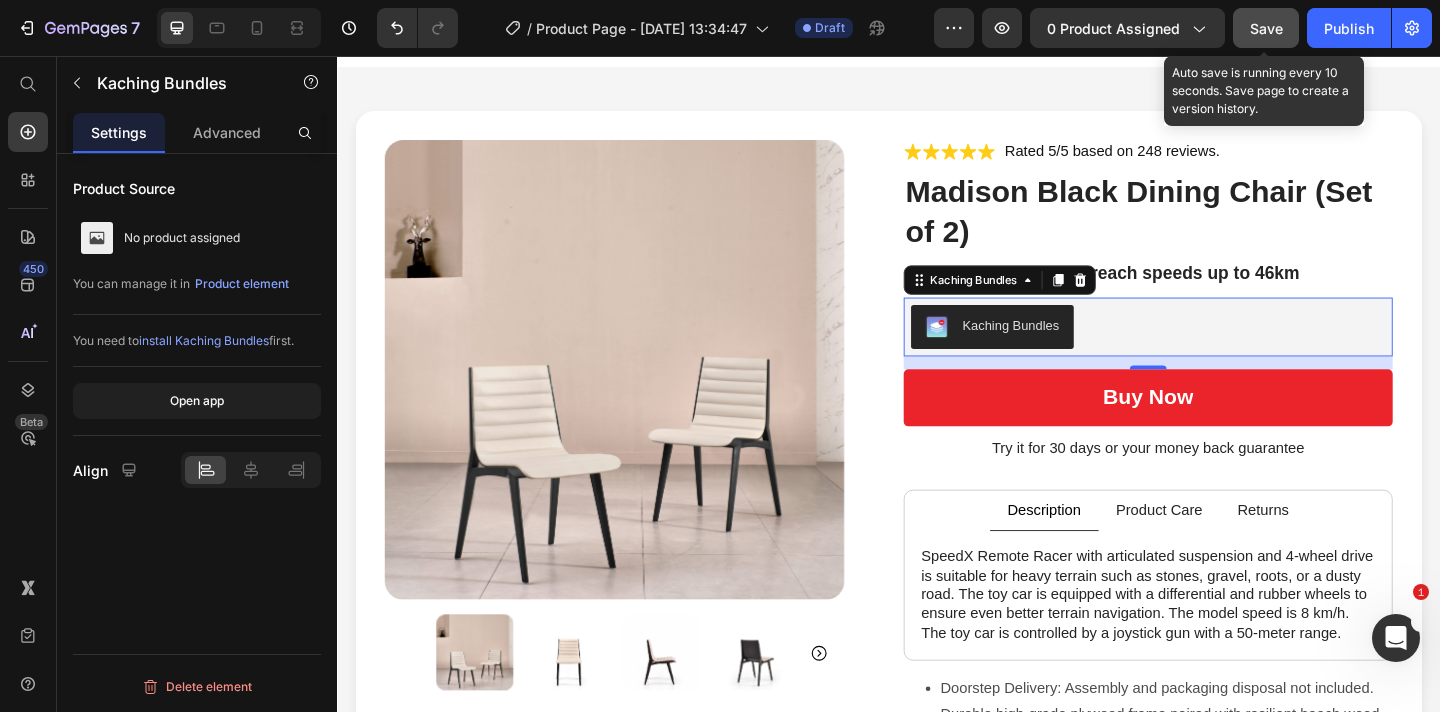 click on "Save" at bounding box center [1266, 28] 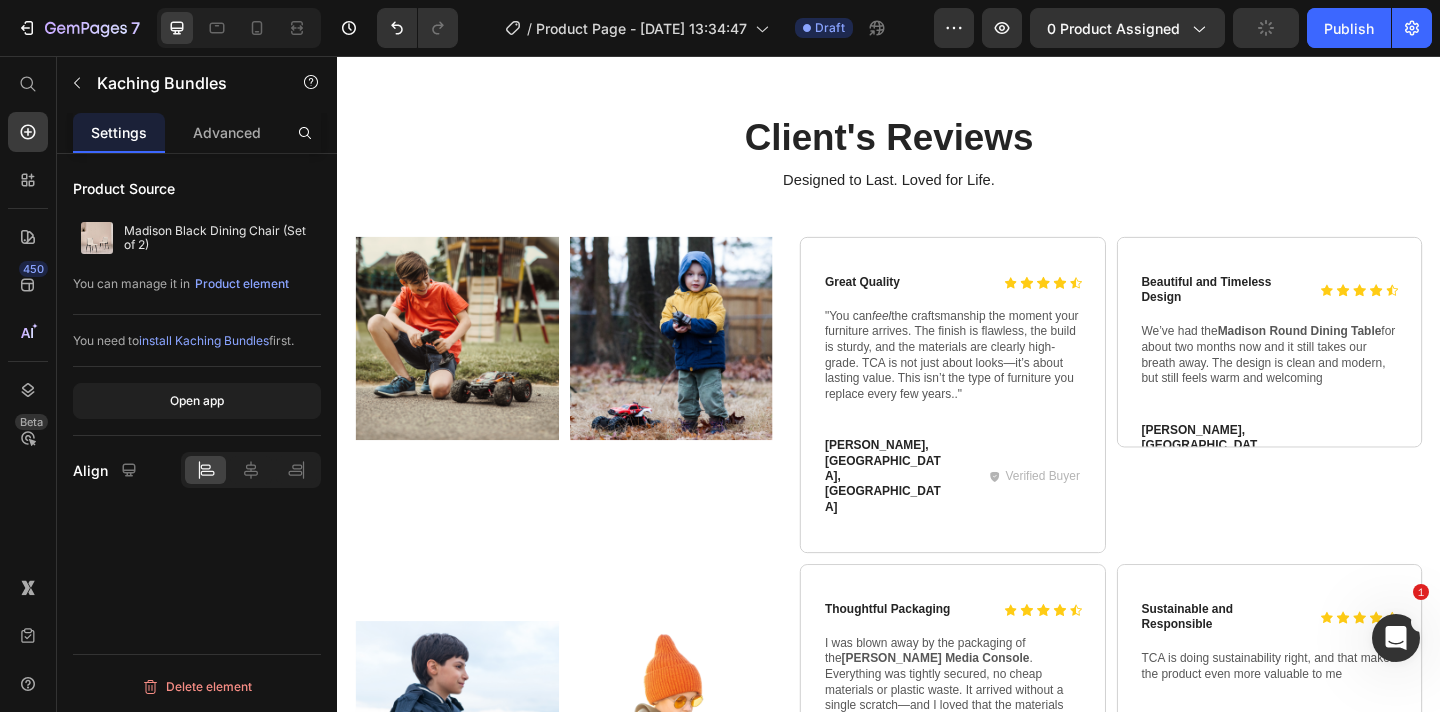scroll, scrollTop: 1534, scrollLeft: 0, axis: vertical 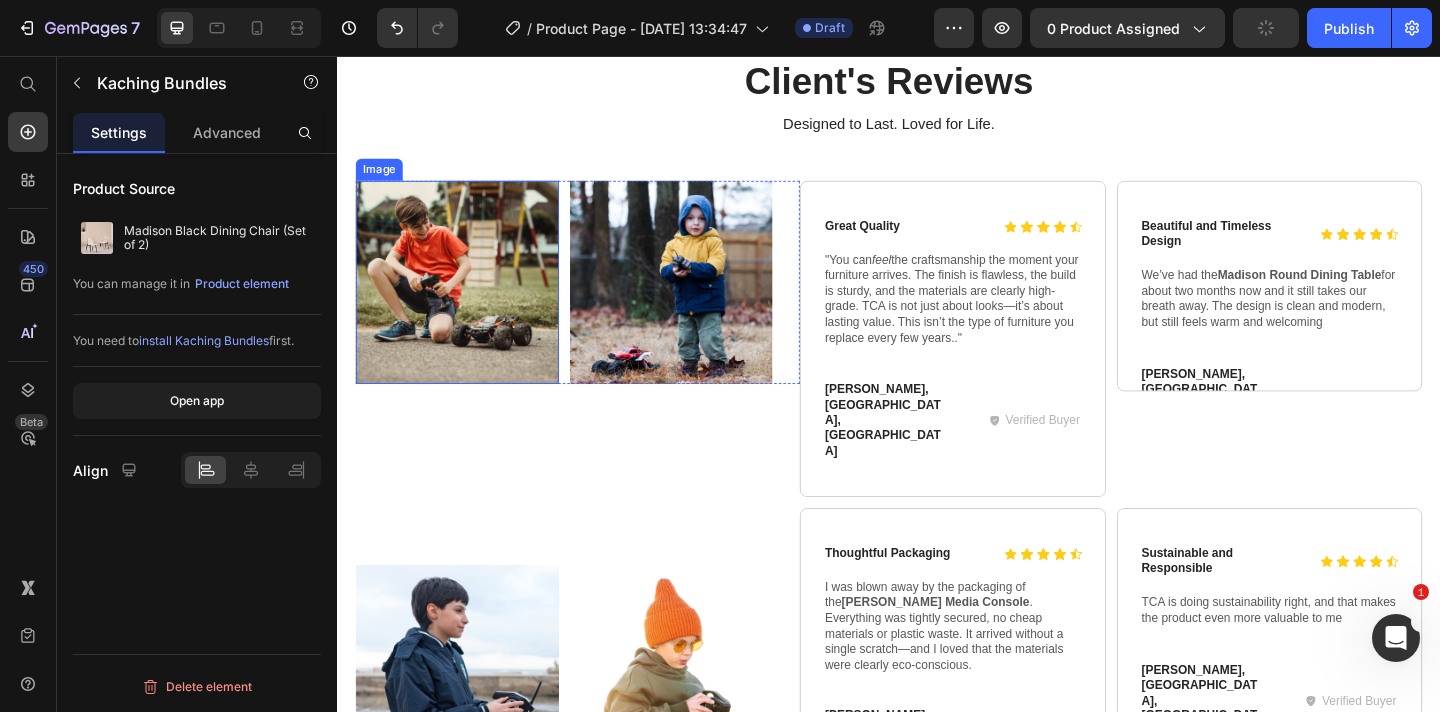 click at bounding box center (467, 302) 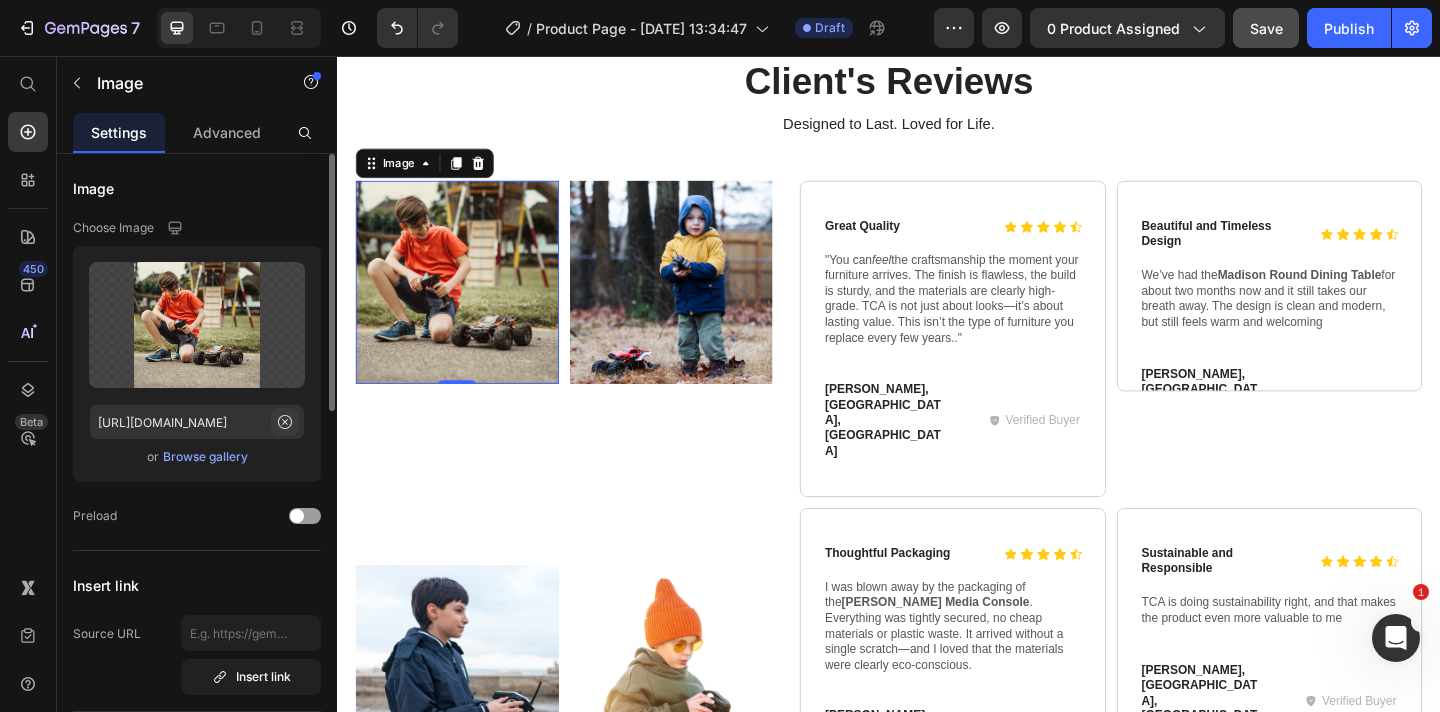 click 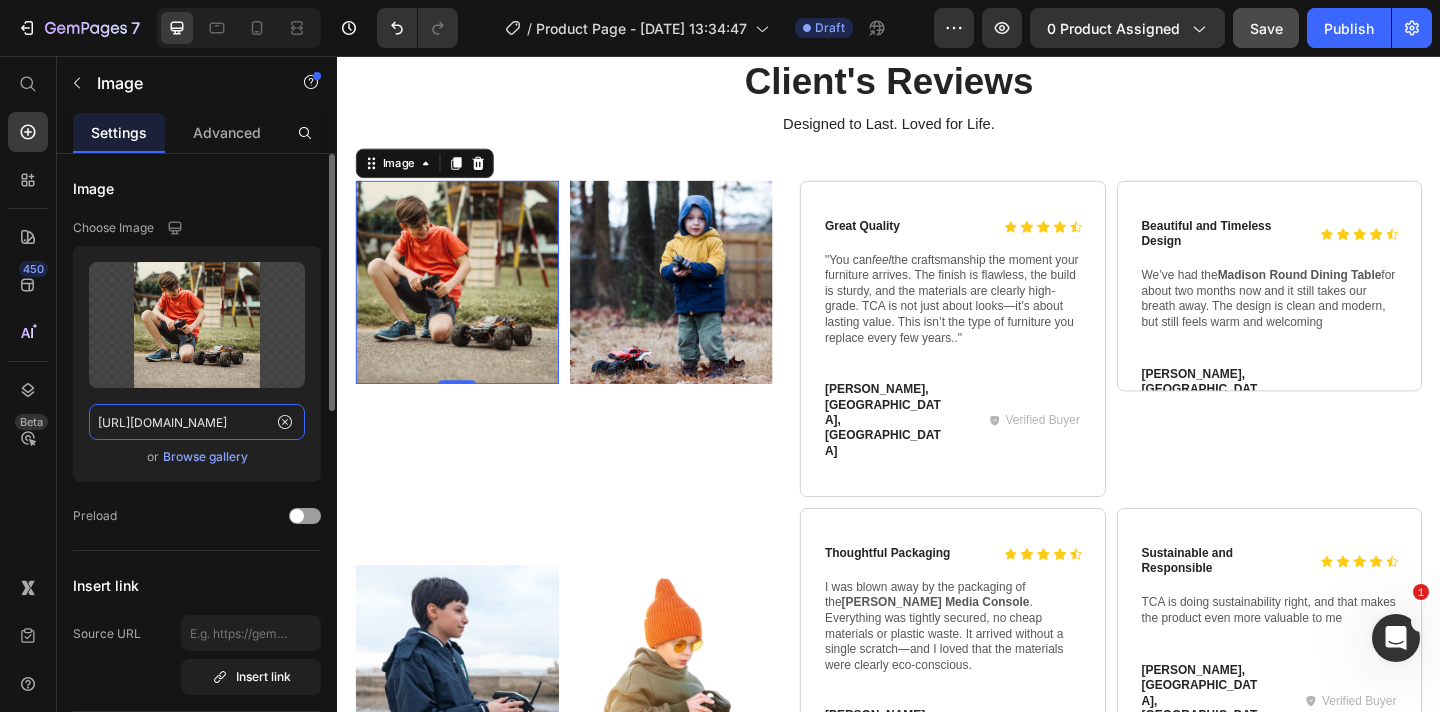 type 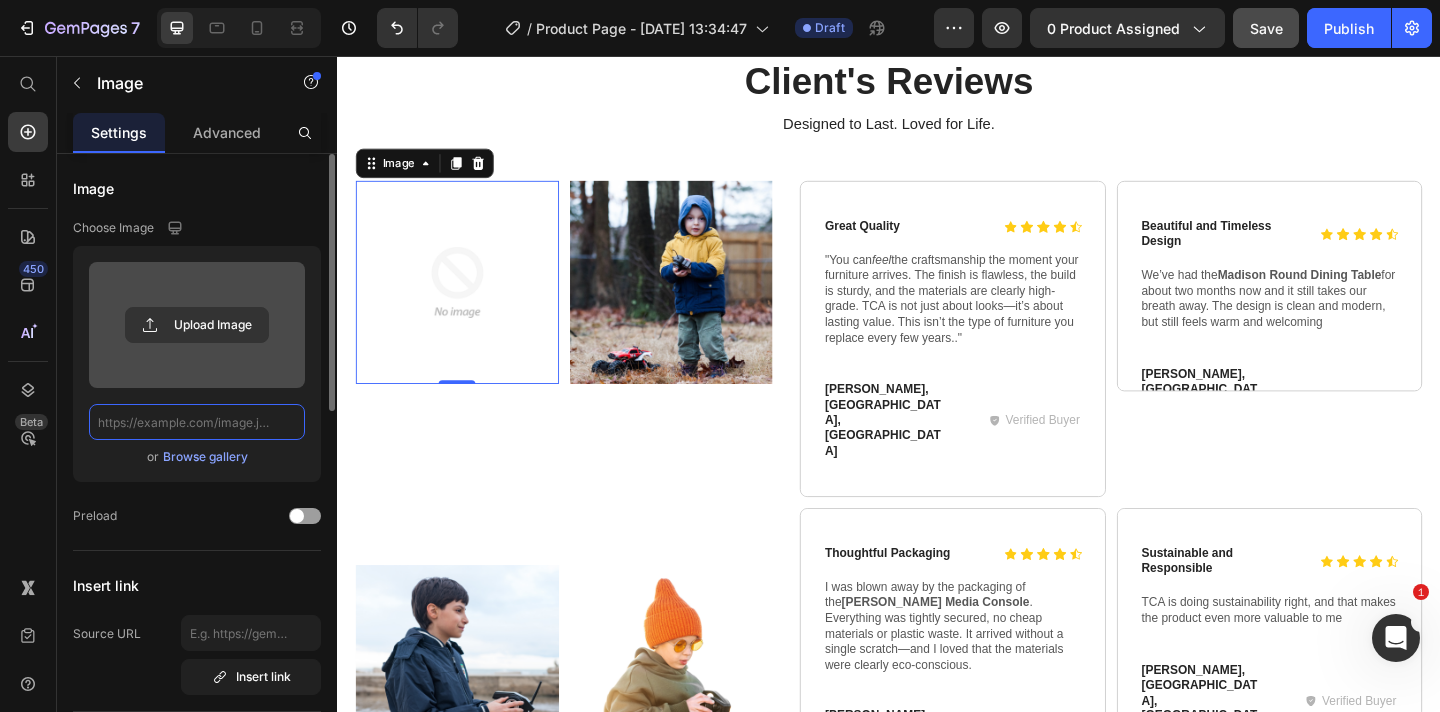 scroll, scrollTop: 0, scrollLeft: 0, axis: both 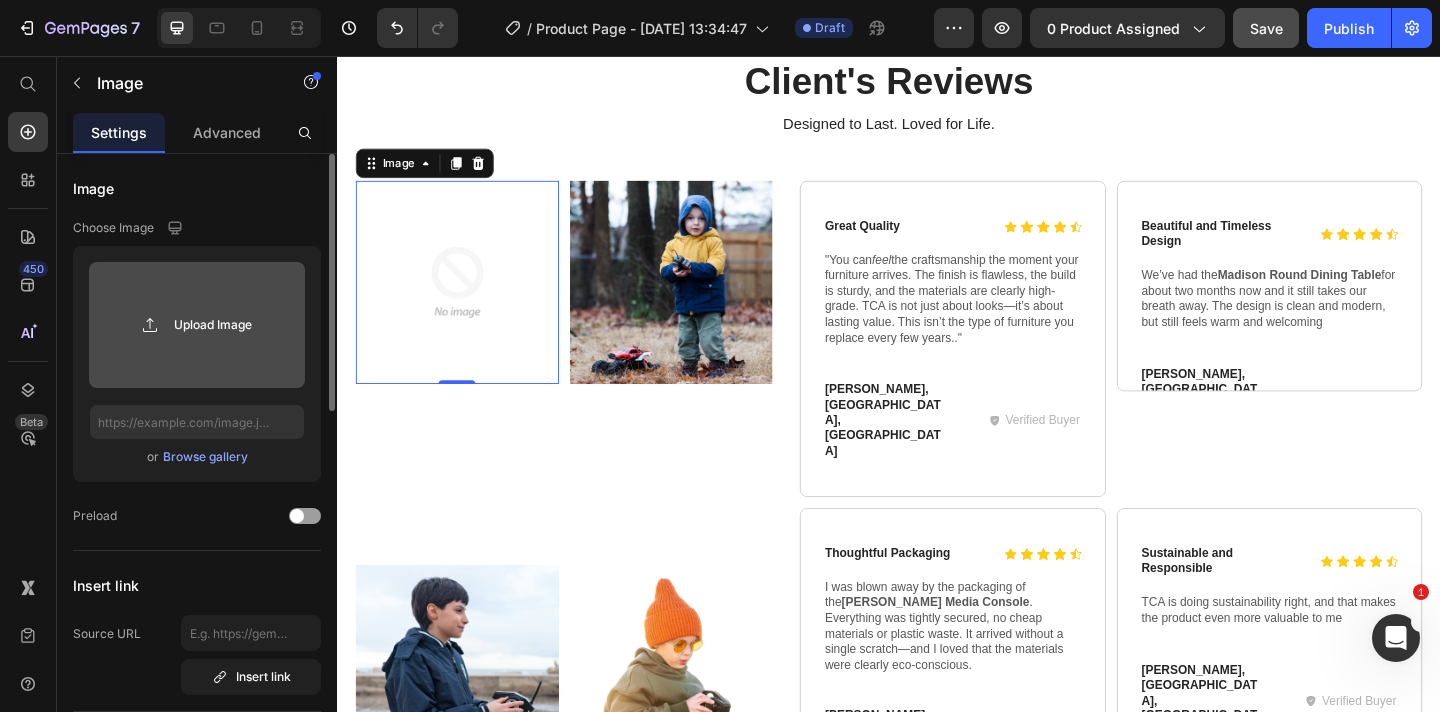 click 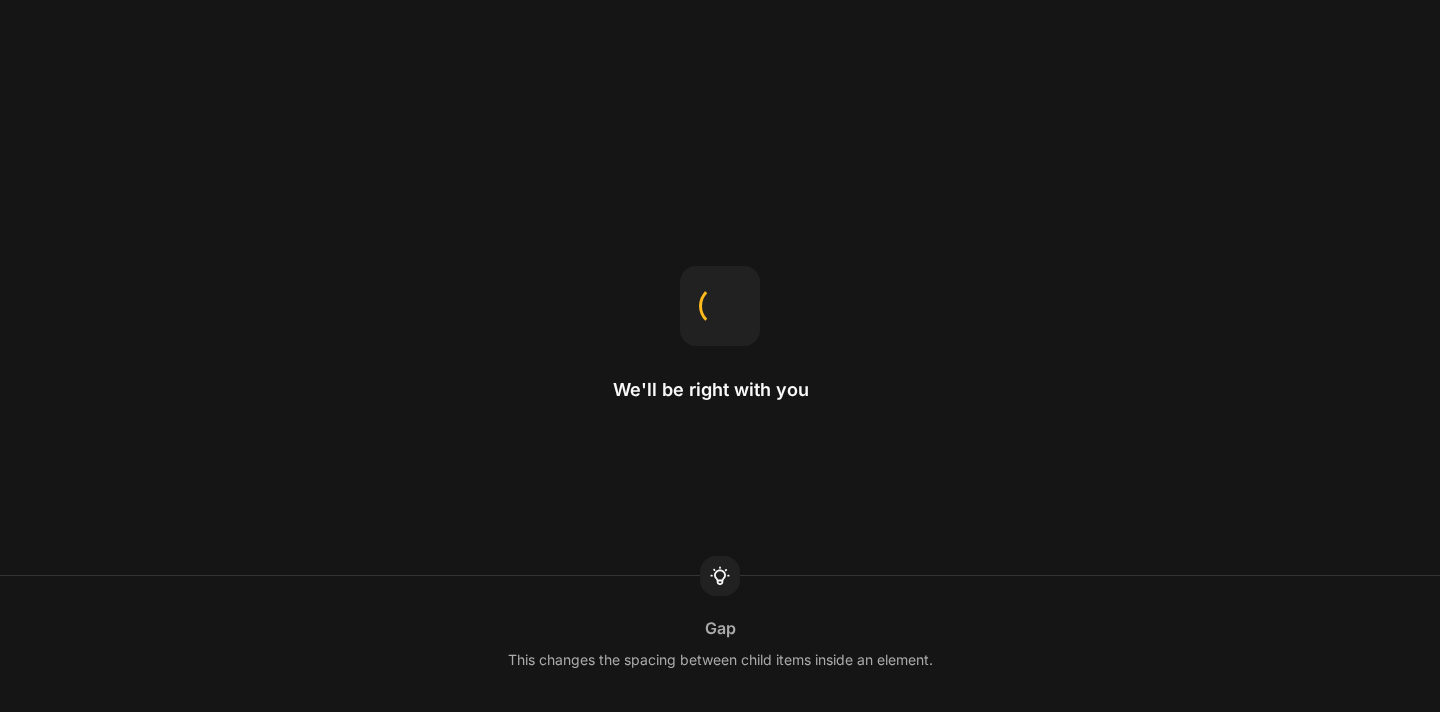 scroll, scrollTop: 0, scrollLeft: 0, axis: both 